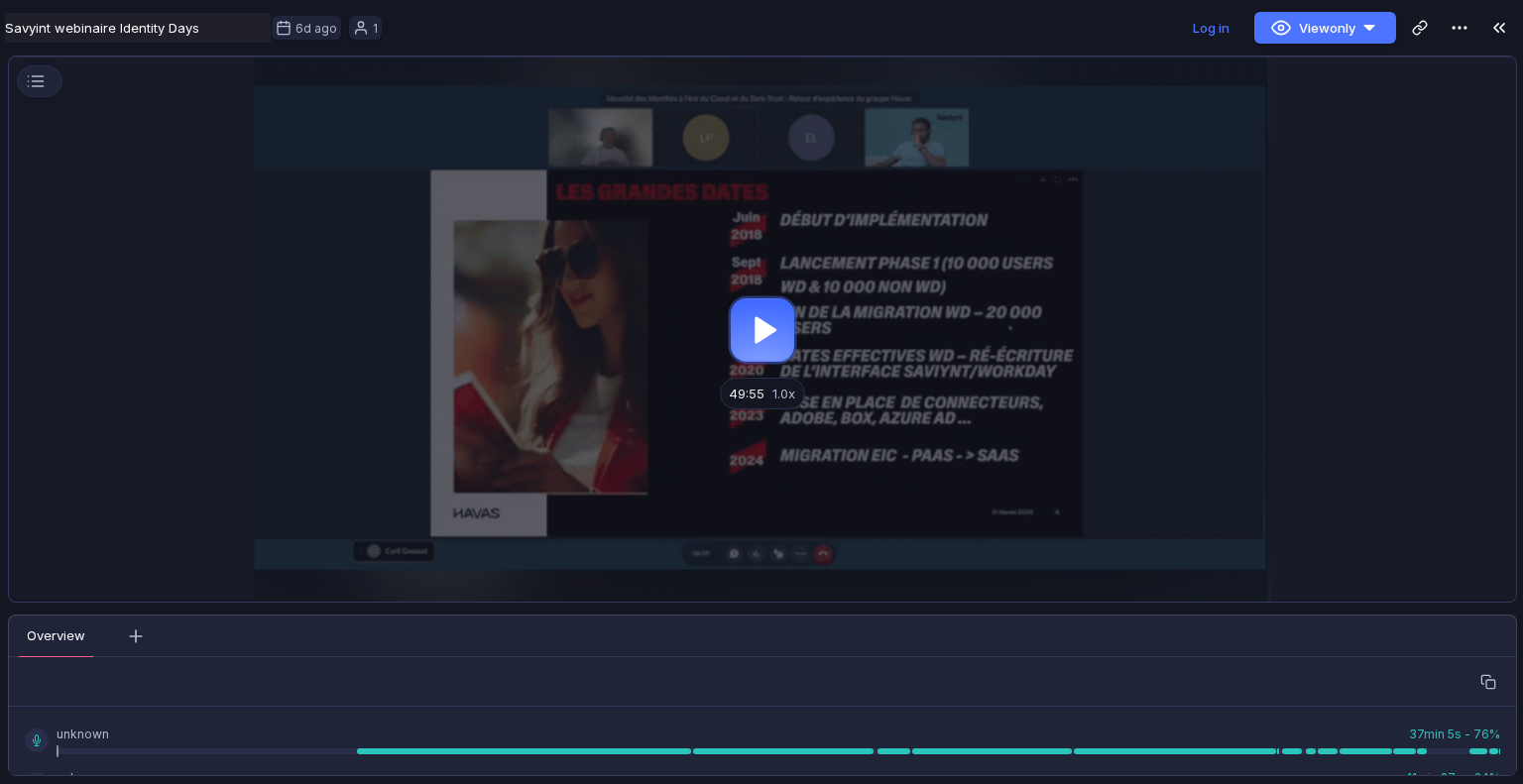 scroll, scrollTop: 0, scrollLeft: 0, axis: both 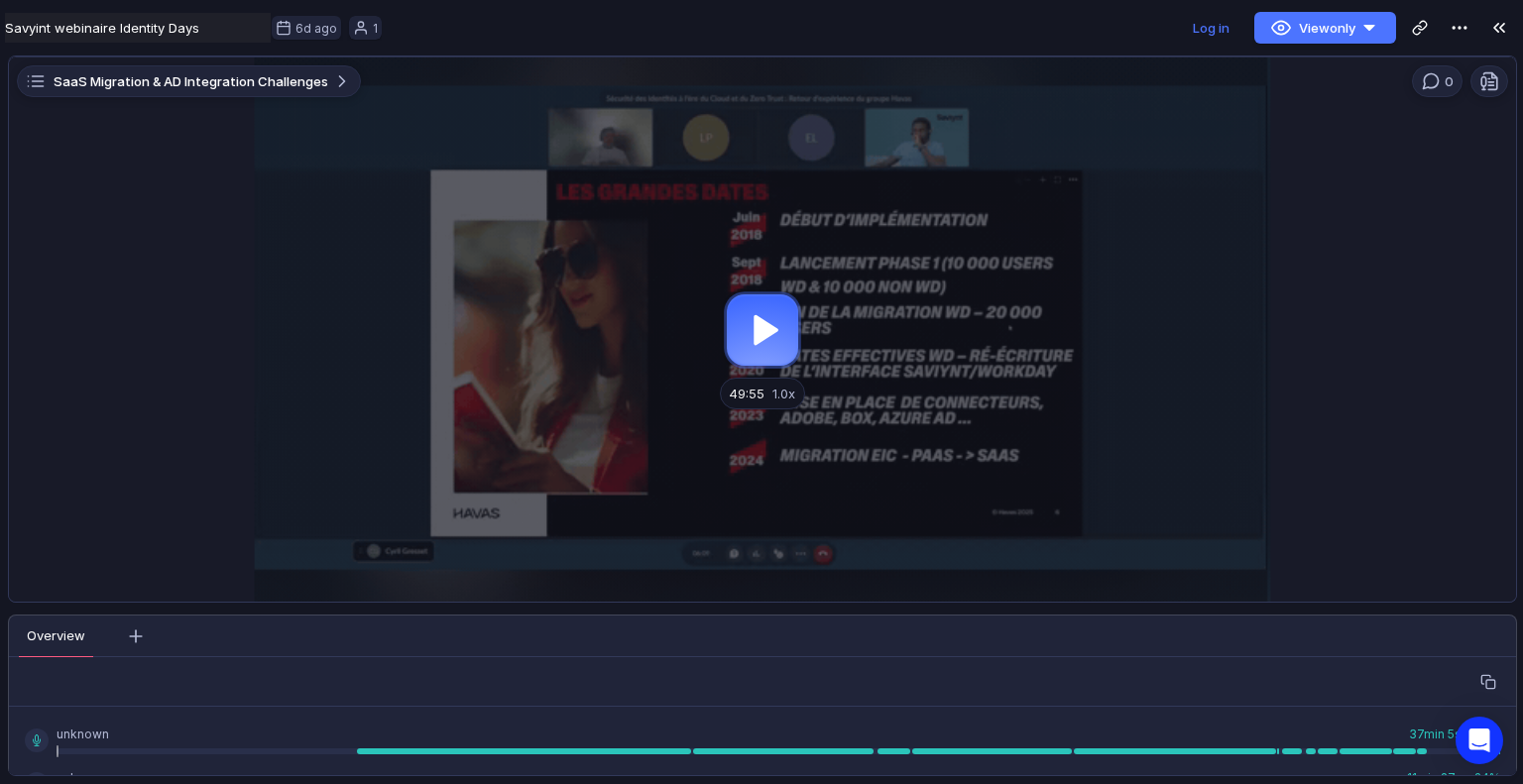 click at bounding box center [762, 329] 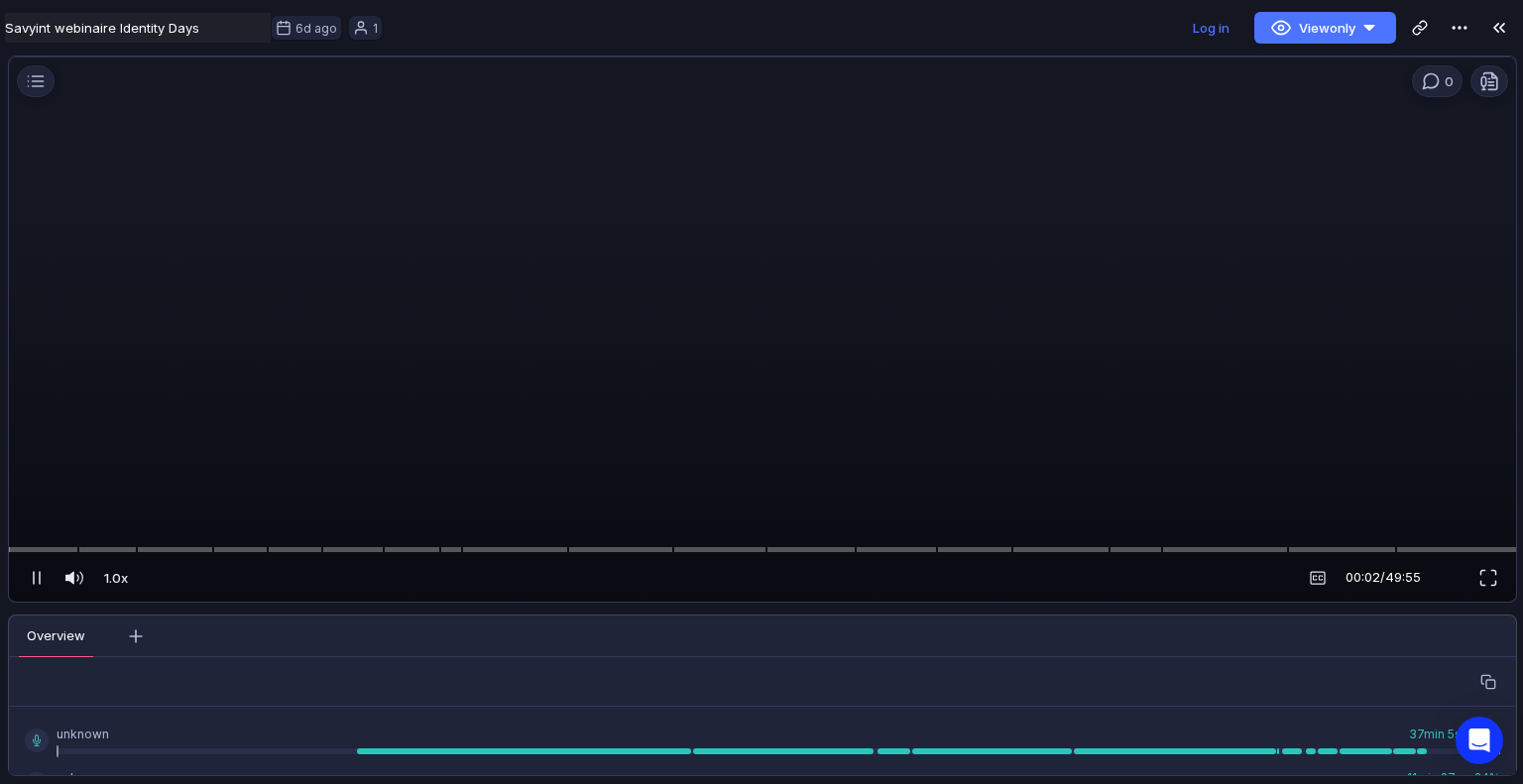 click at bounding box center (759, 336) 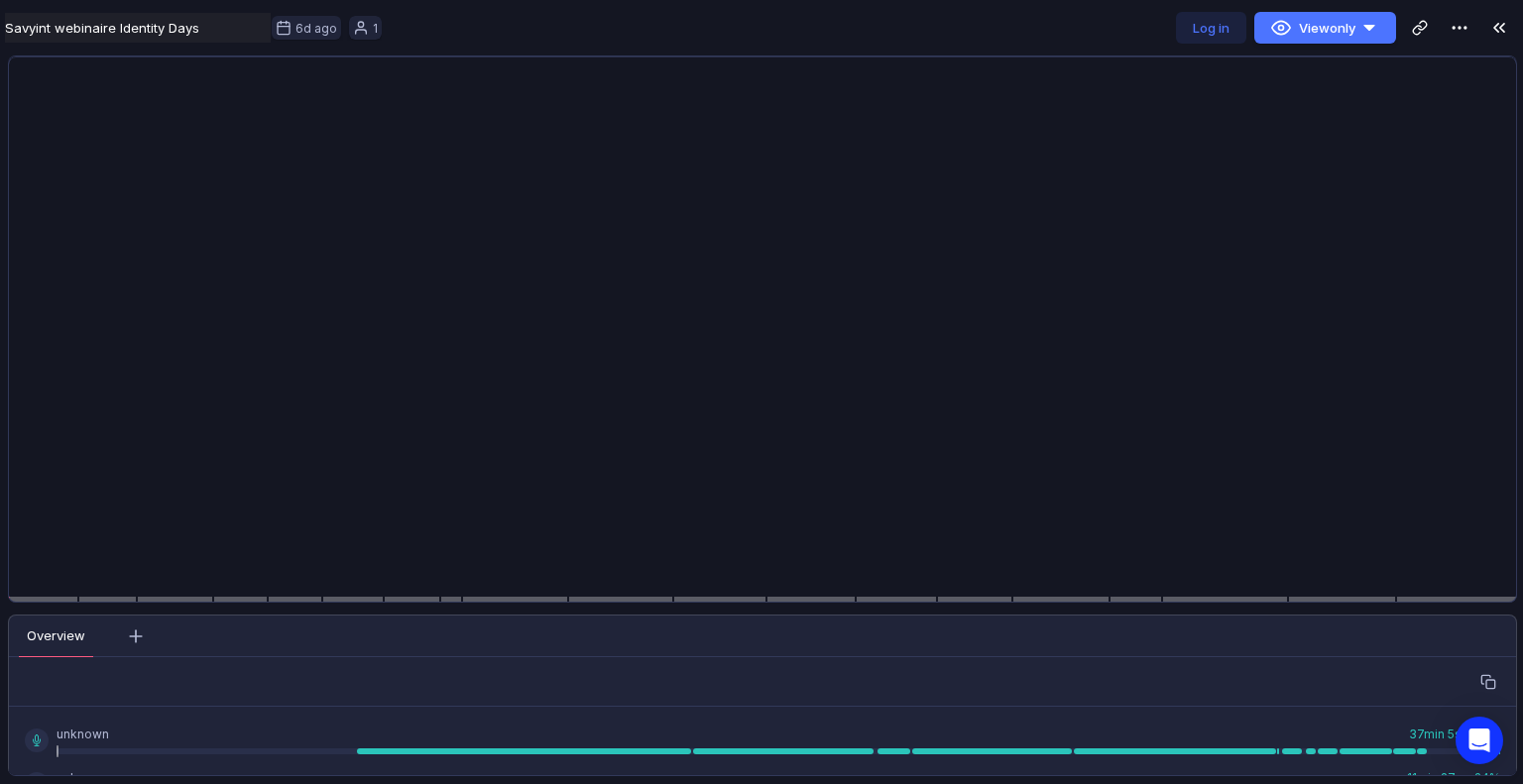 click on "Log in" at bounding box center (1211, 28) 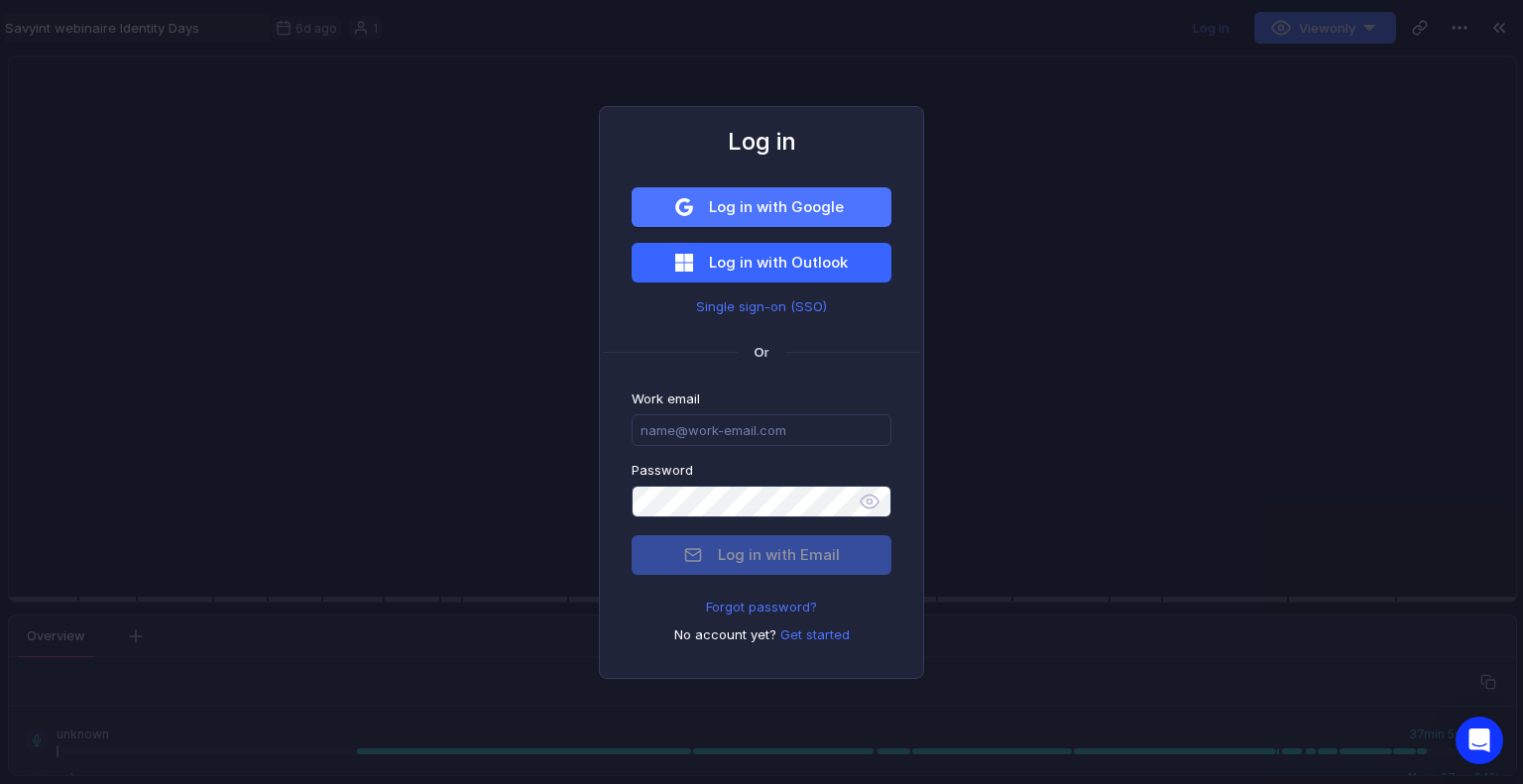 click on "Log in with Outlook" at bounding box center (776, 206) 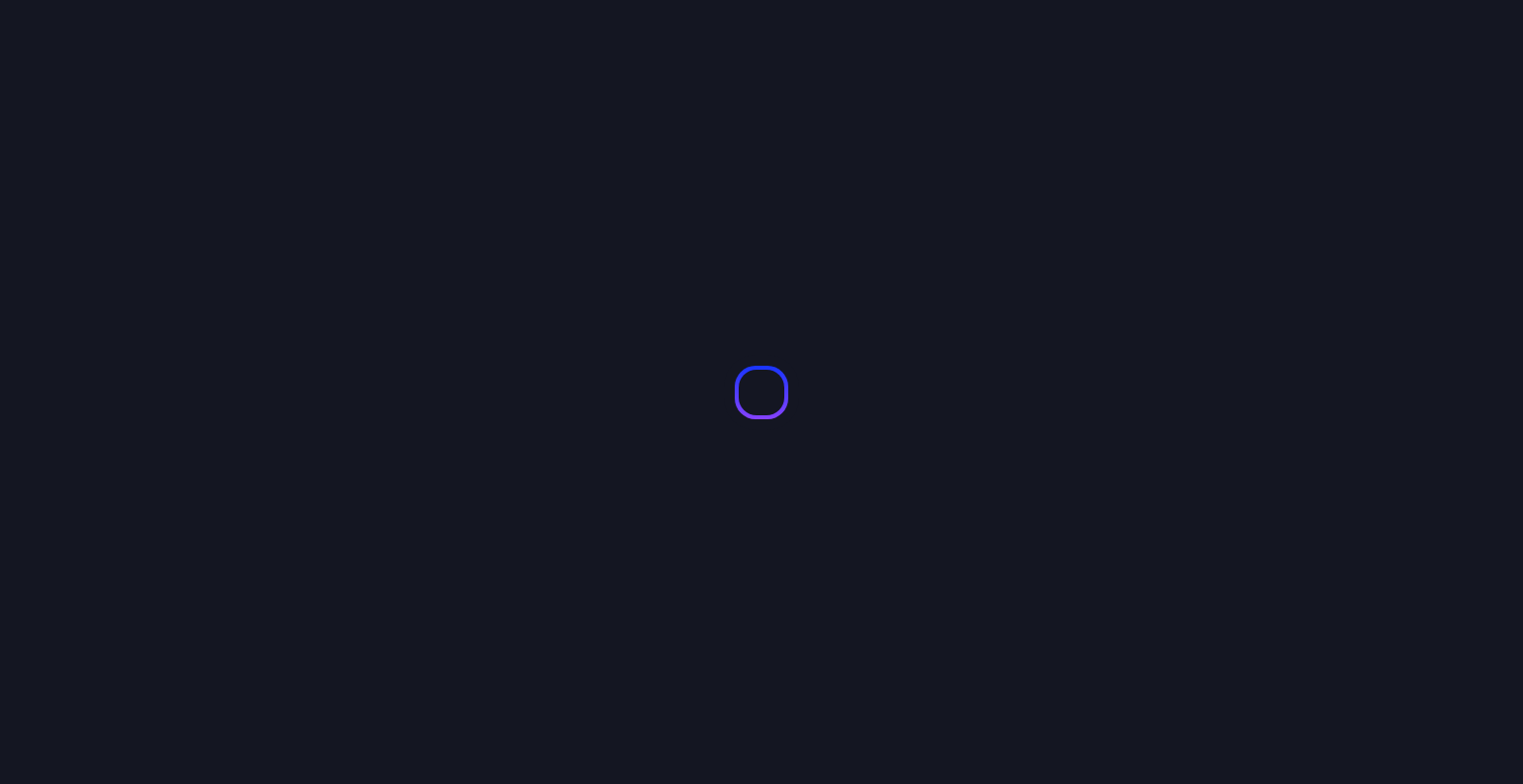scroll, scrollTop: 0, scrollLeft: 0, axis: both 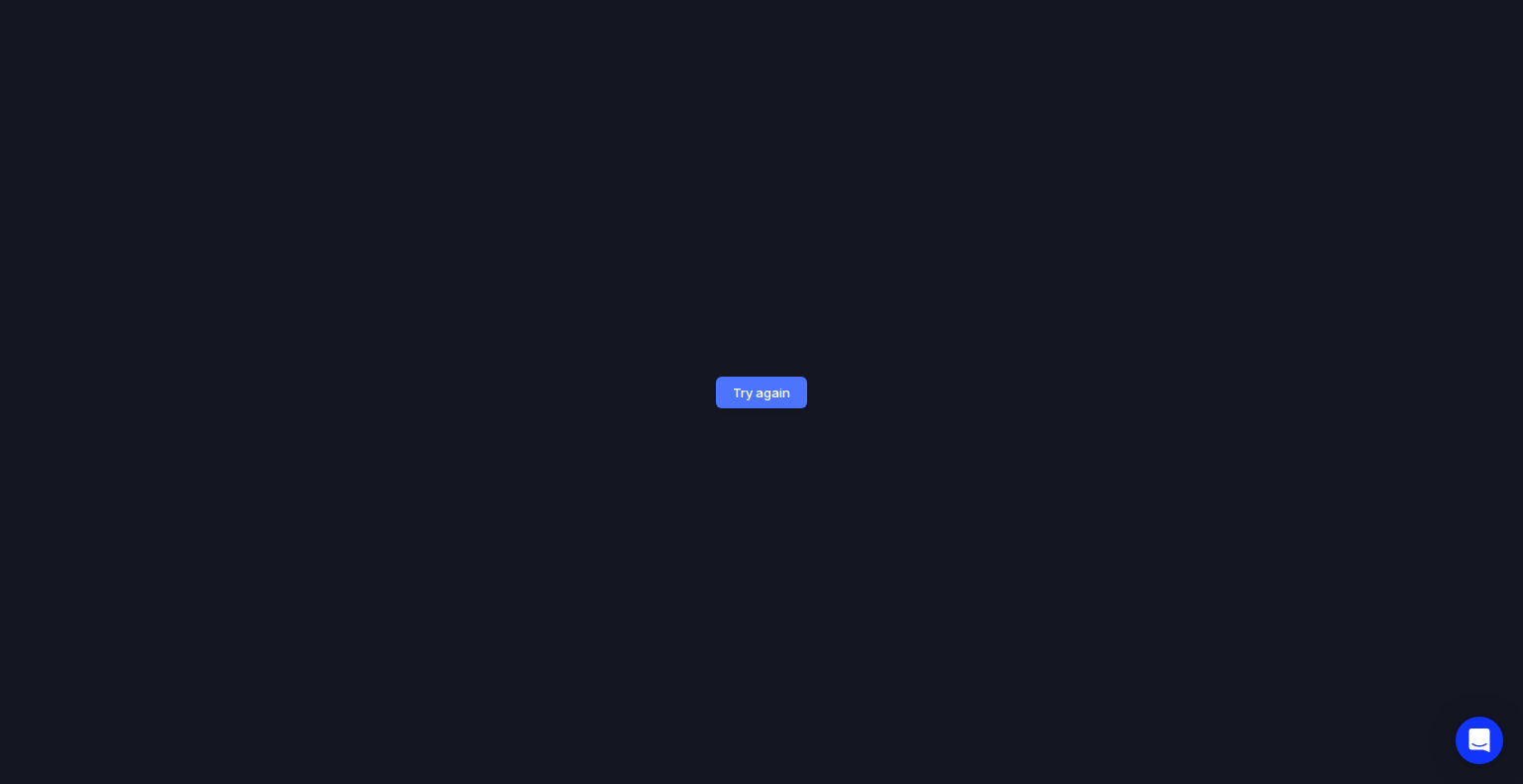 click on "Try again" at bounding box center (762, 392) 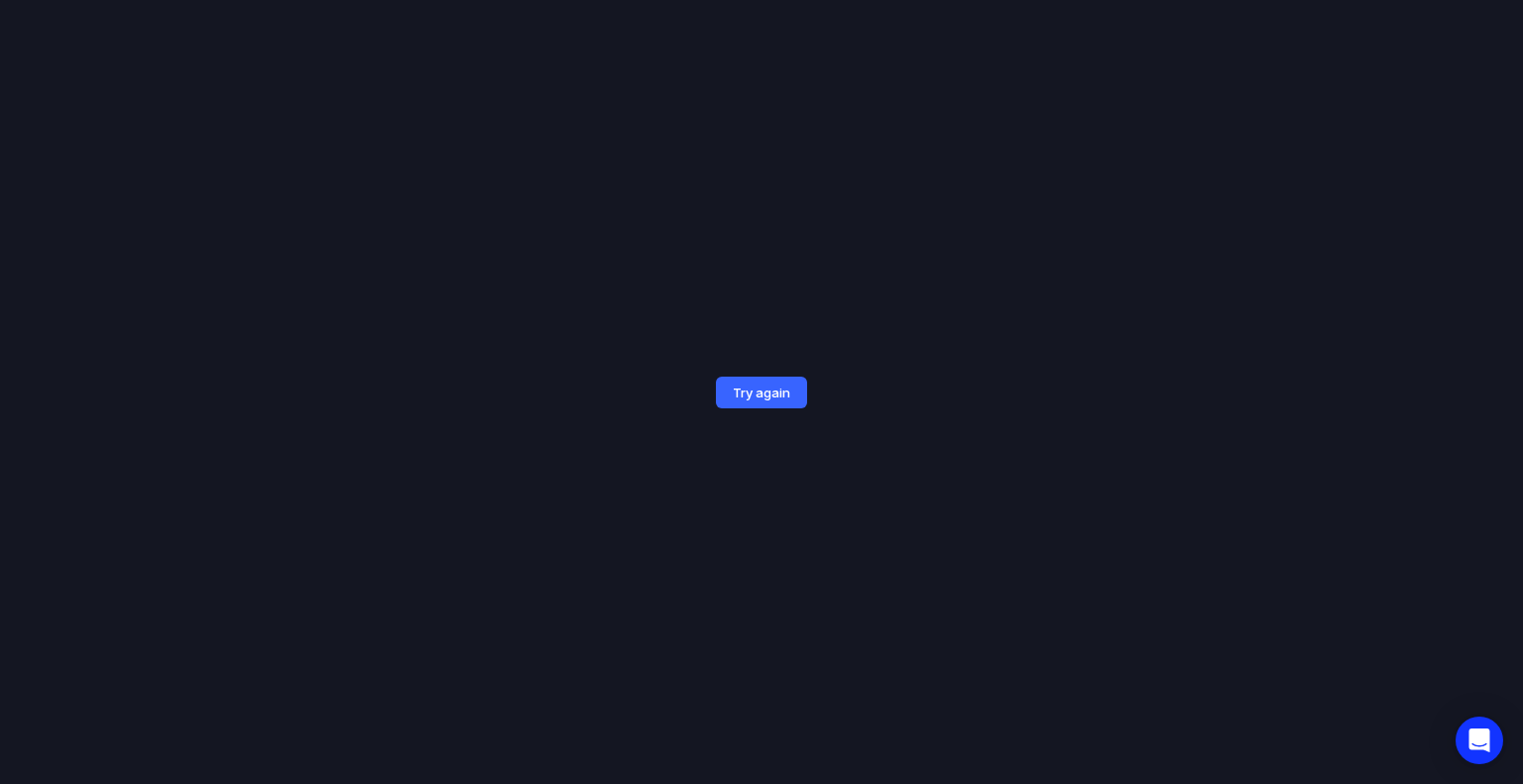 click on "Try again" at bounding box center [762, 392] 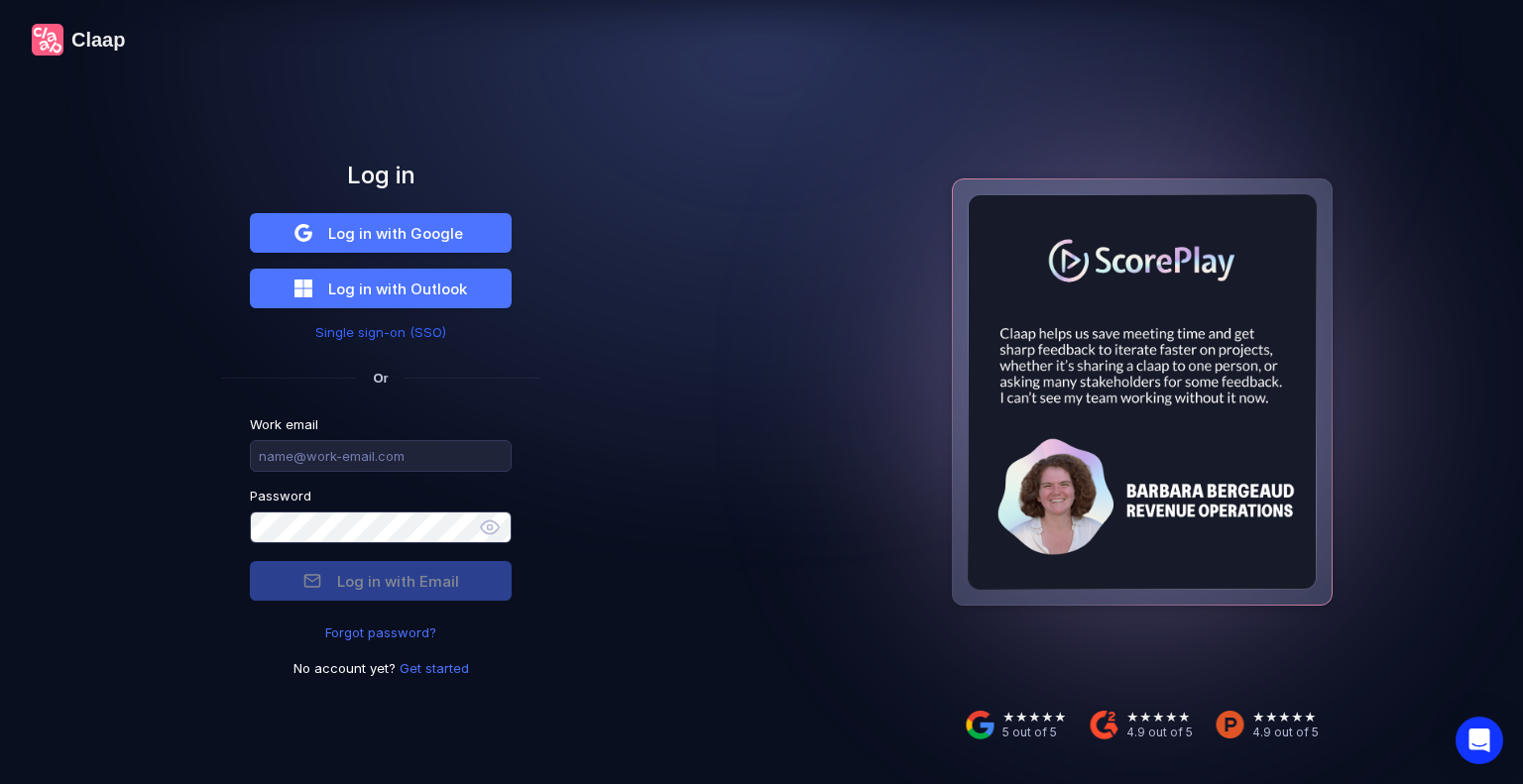 click on "Single sign-on (SSO)" at bounding box center (381, 332) 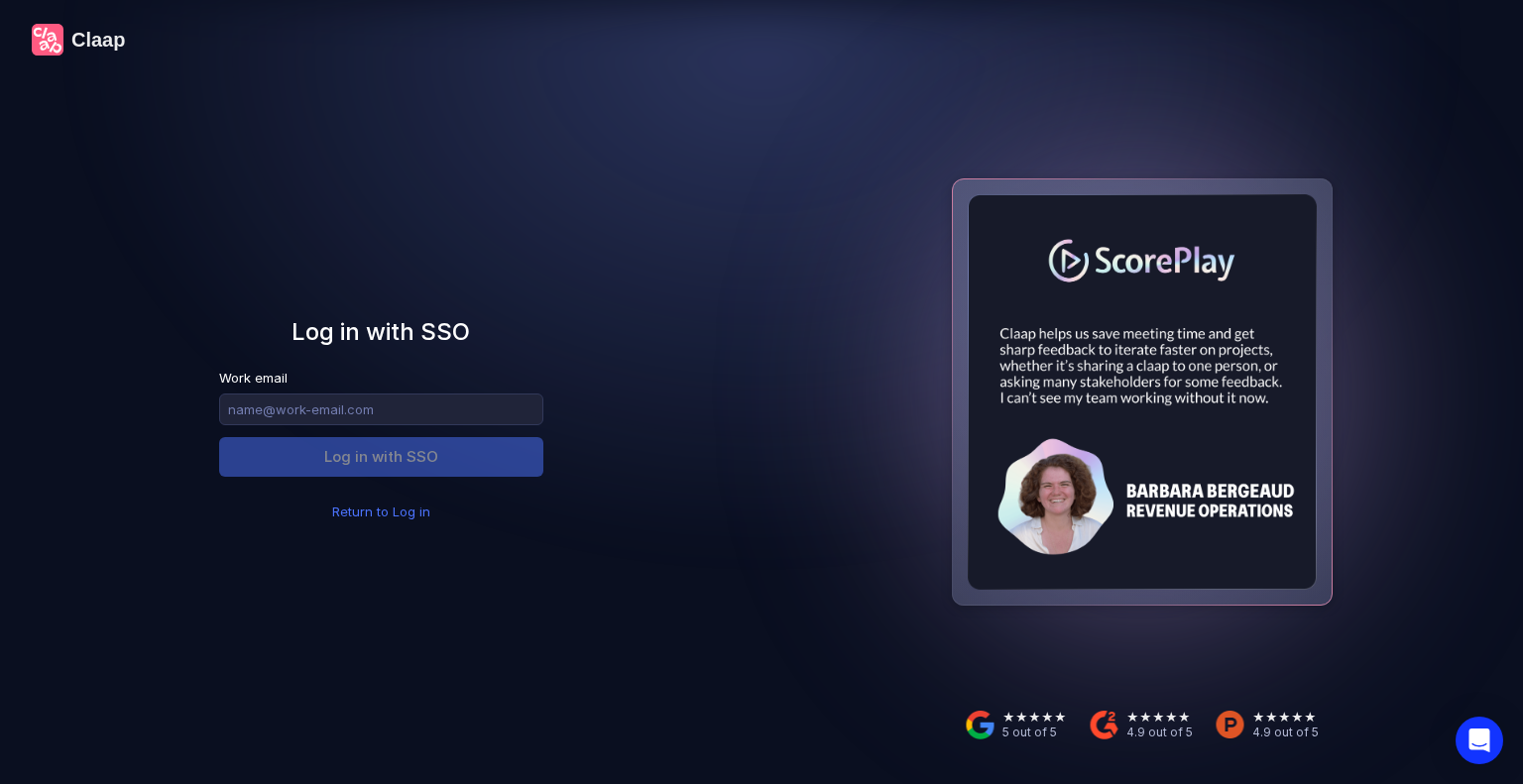scroll, scrollTop: 0, scrollLeft: 0, axis: both 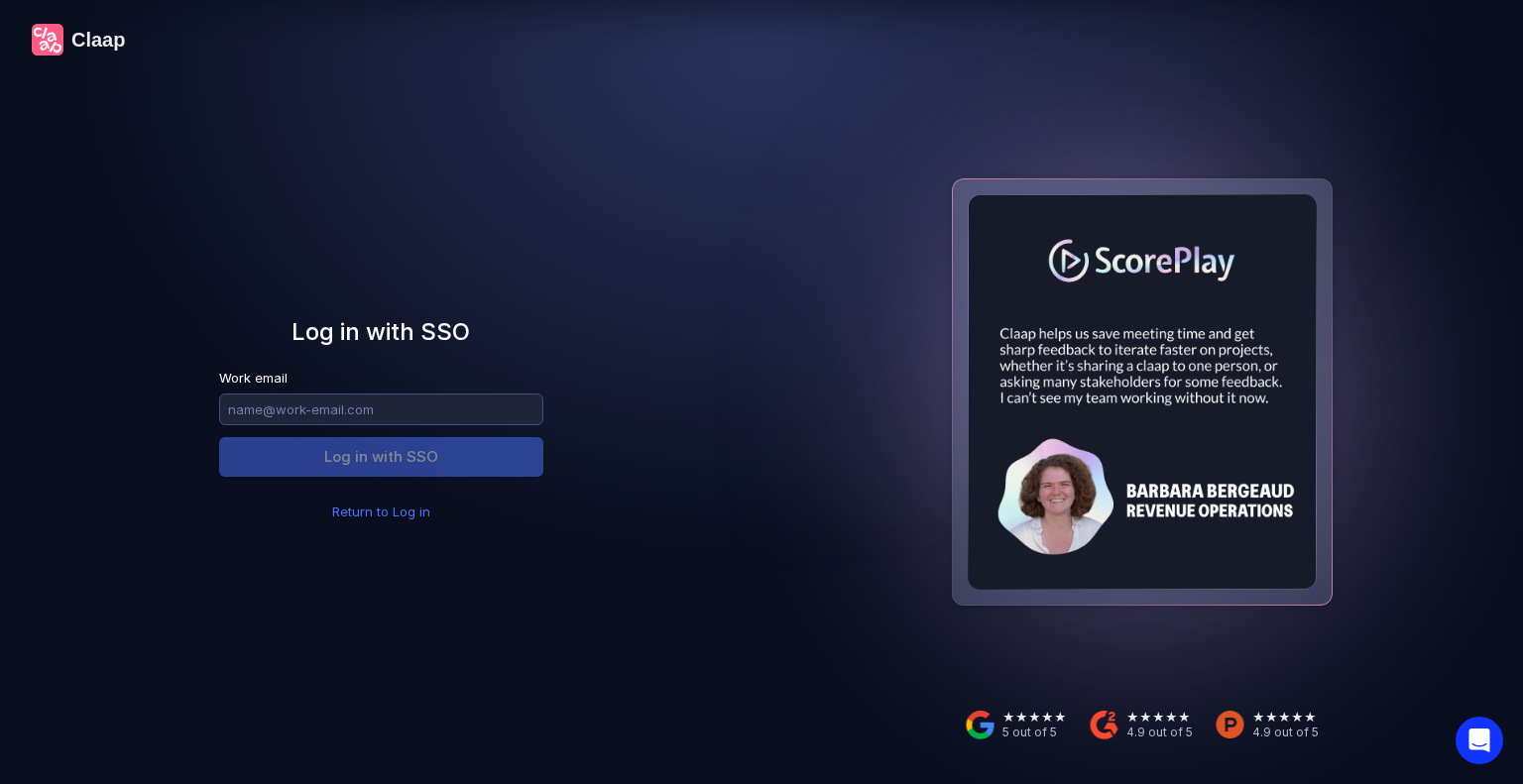 click at bounding box center [381, 409] 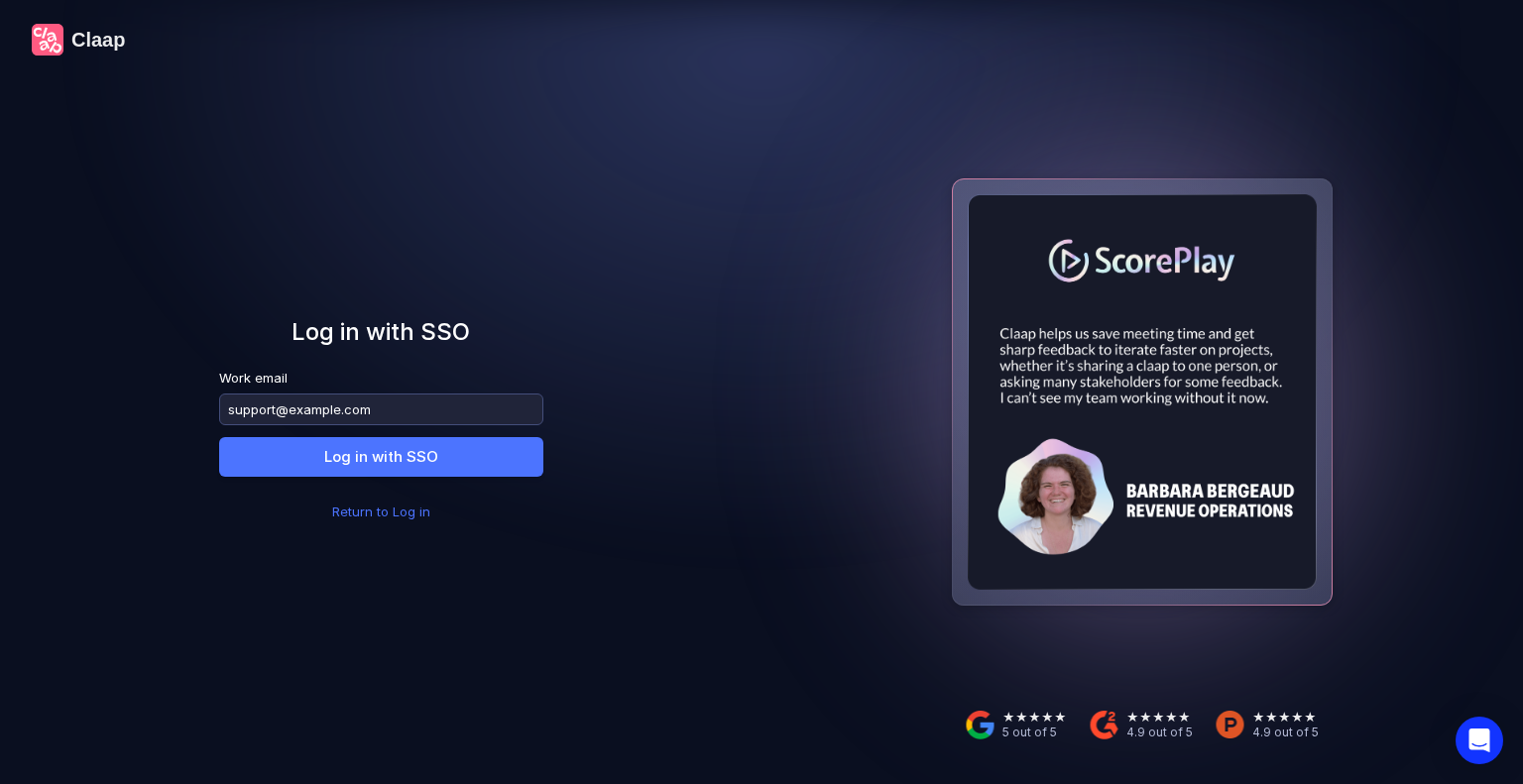 type on "salomee.lefevre@memority.com" 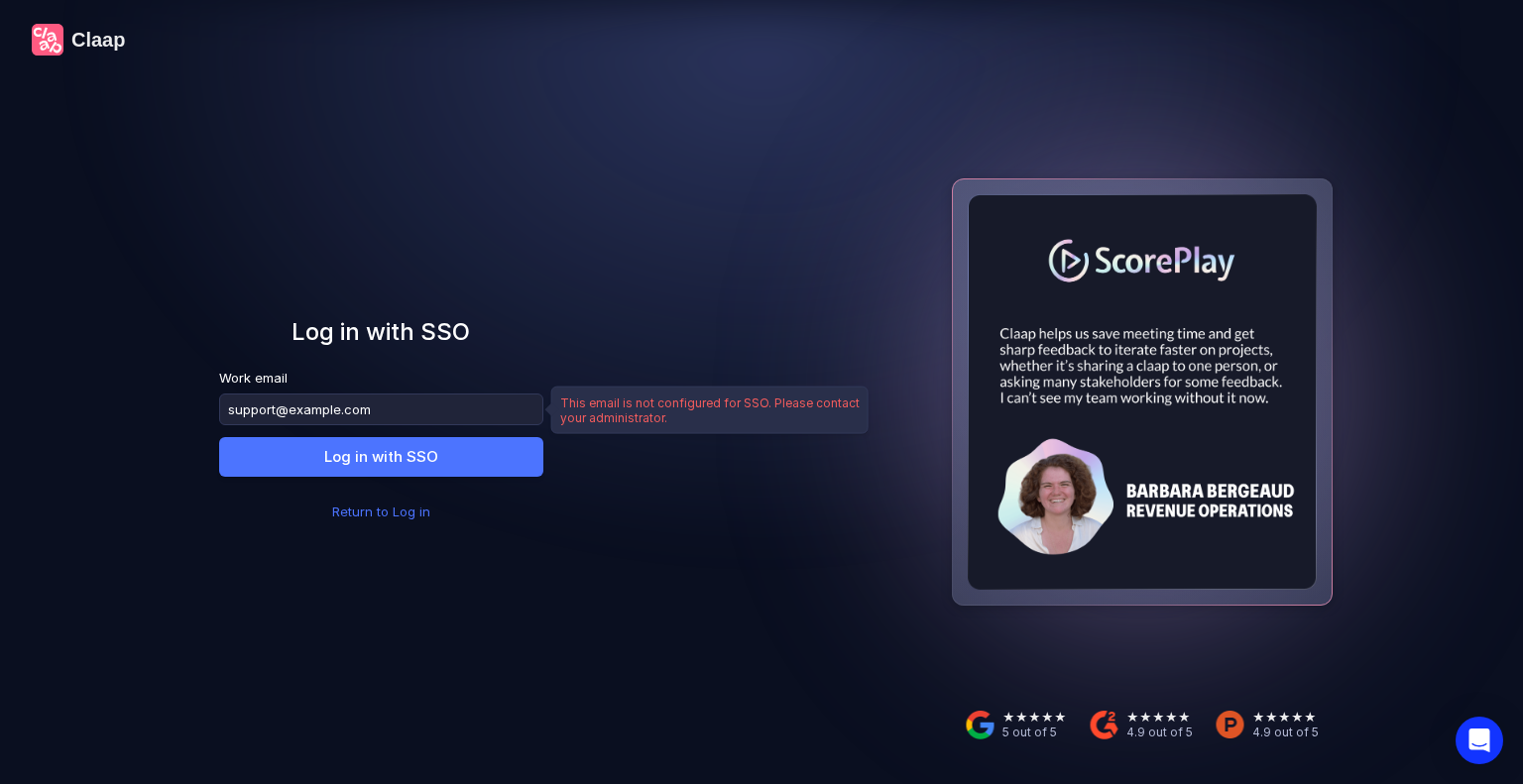 click at bounding box center [52, 37] 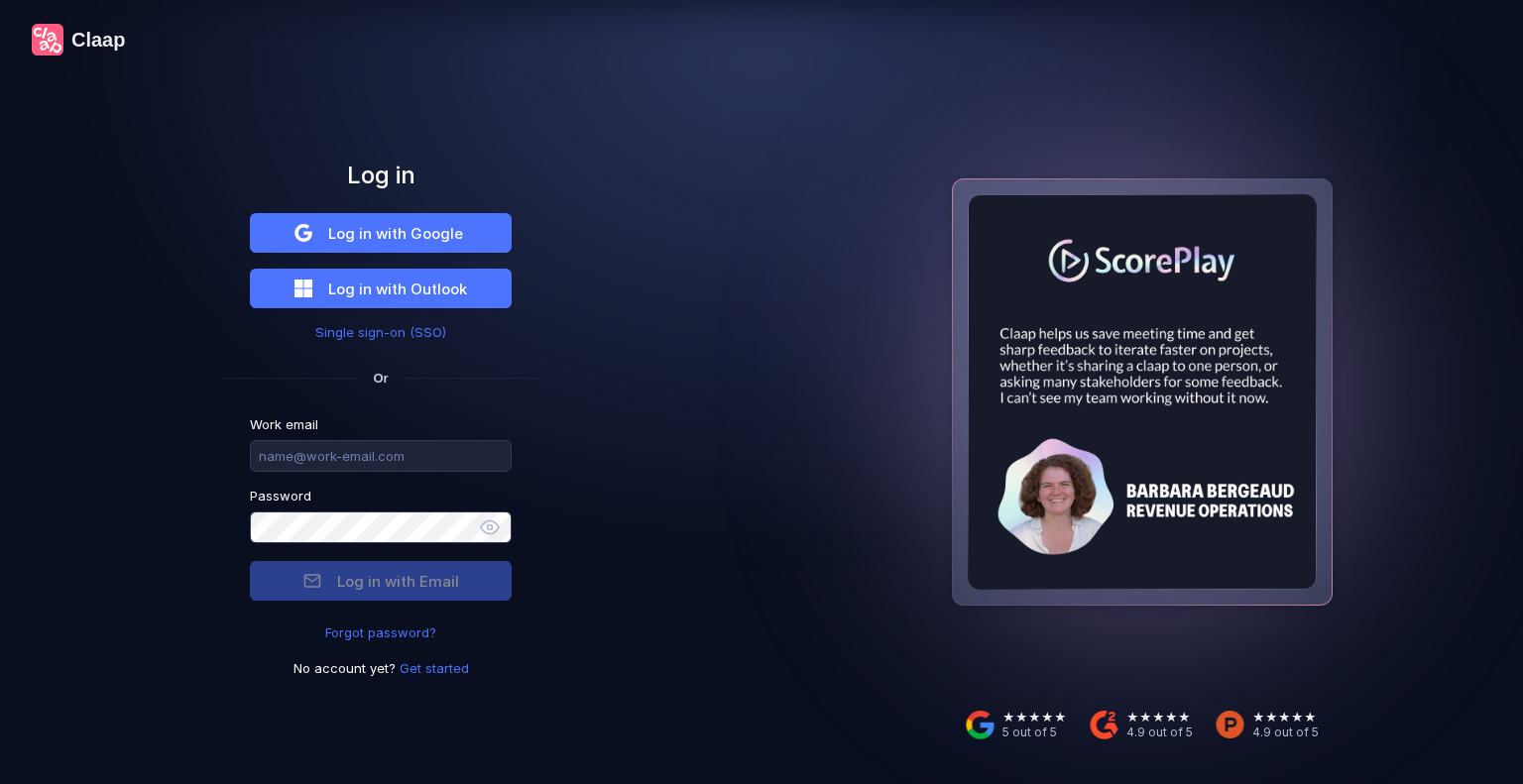 scroll, scrollTop: 0, scrollLeft: 0, axis: both 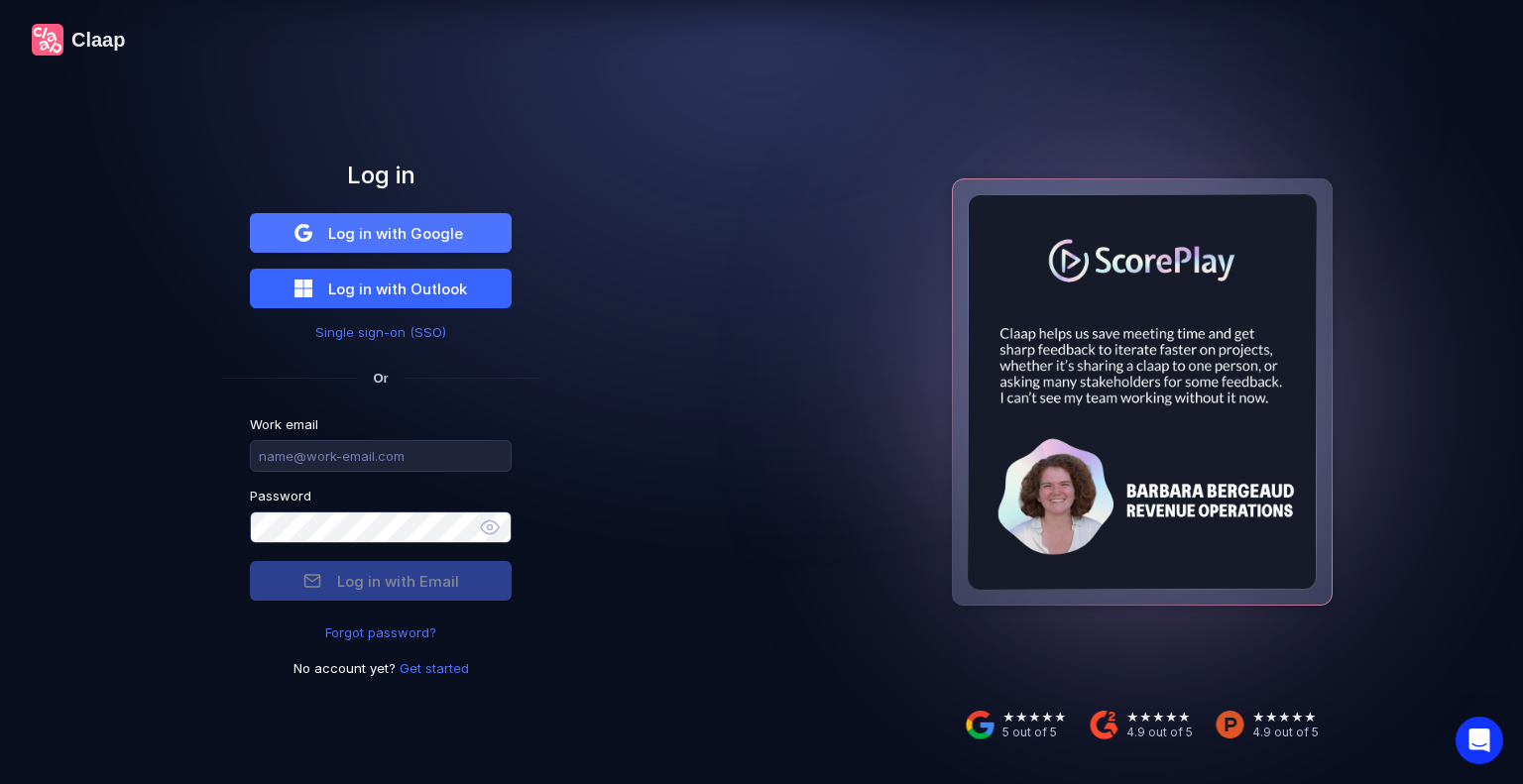 click on "Log in with Outlook" at bounding box center (396, 233) 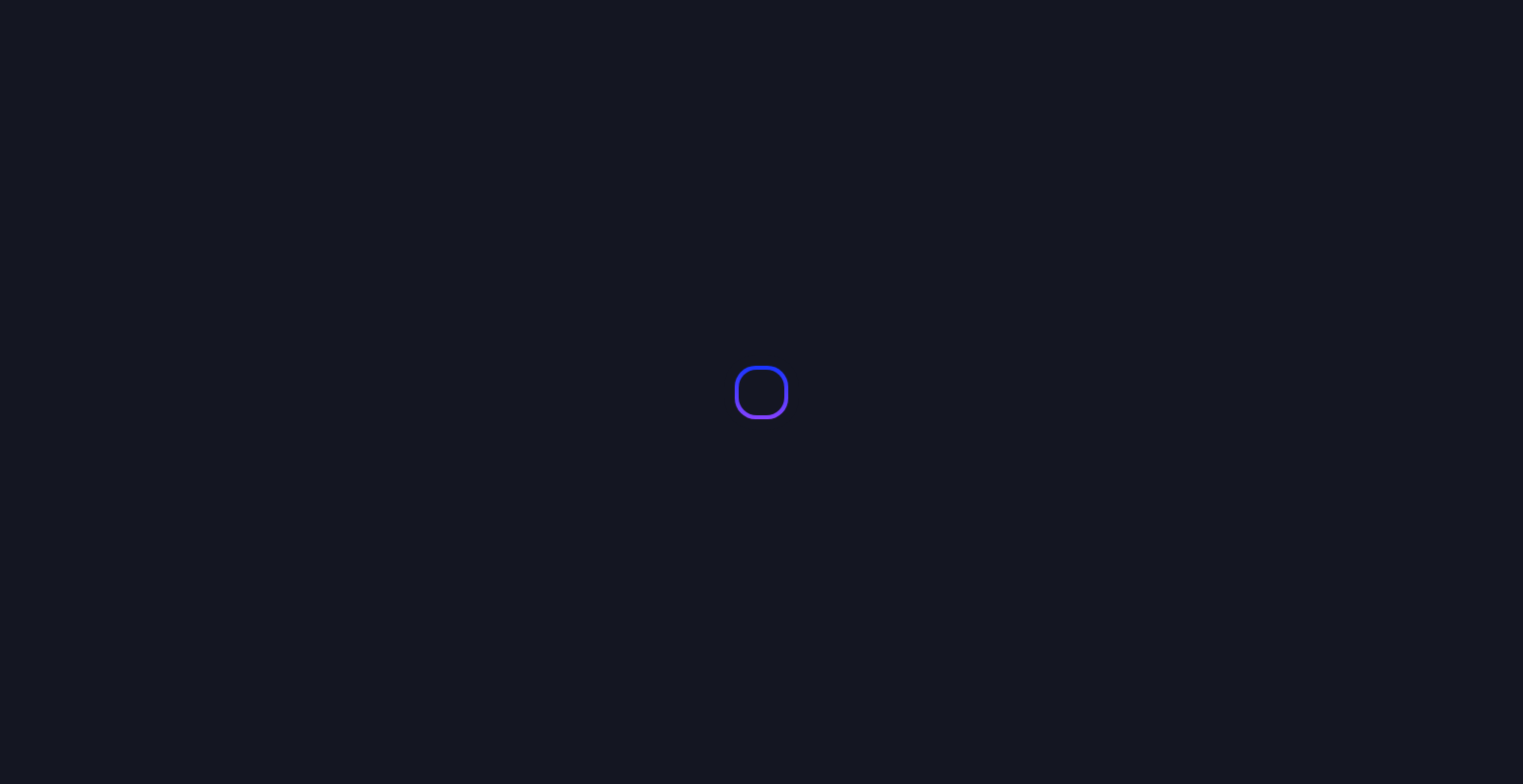 scroll, scrollTop: 0, scrollLeft: 0, axis: both 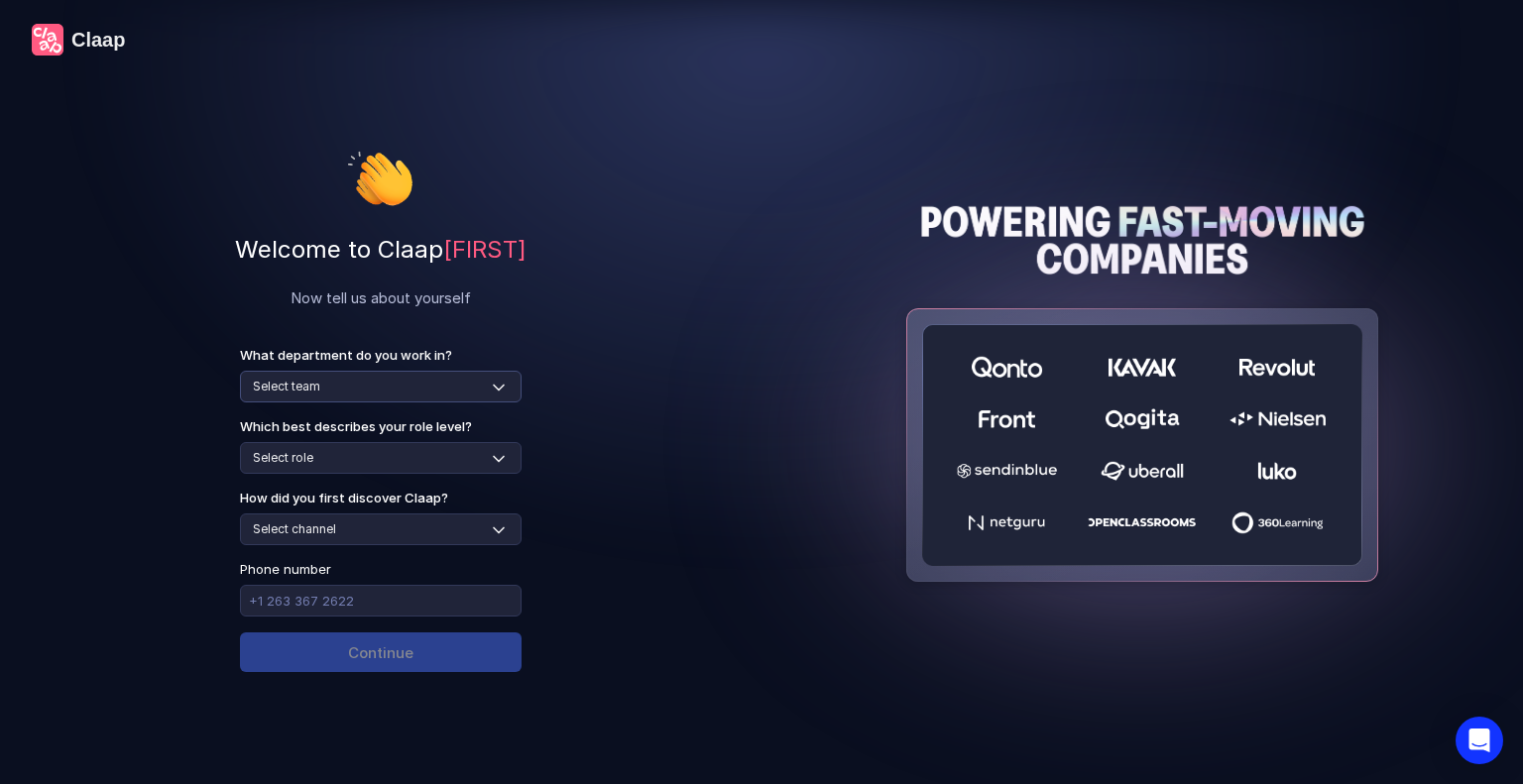 click on "Select team Sales Marketing Operations Customer Support Human Resources Product & Engineering Finance" at bounding box center (381, 387) 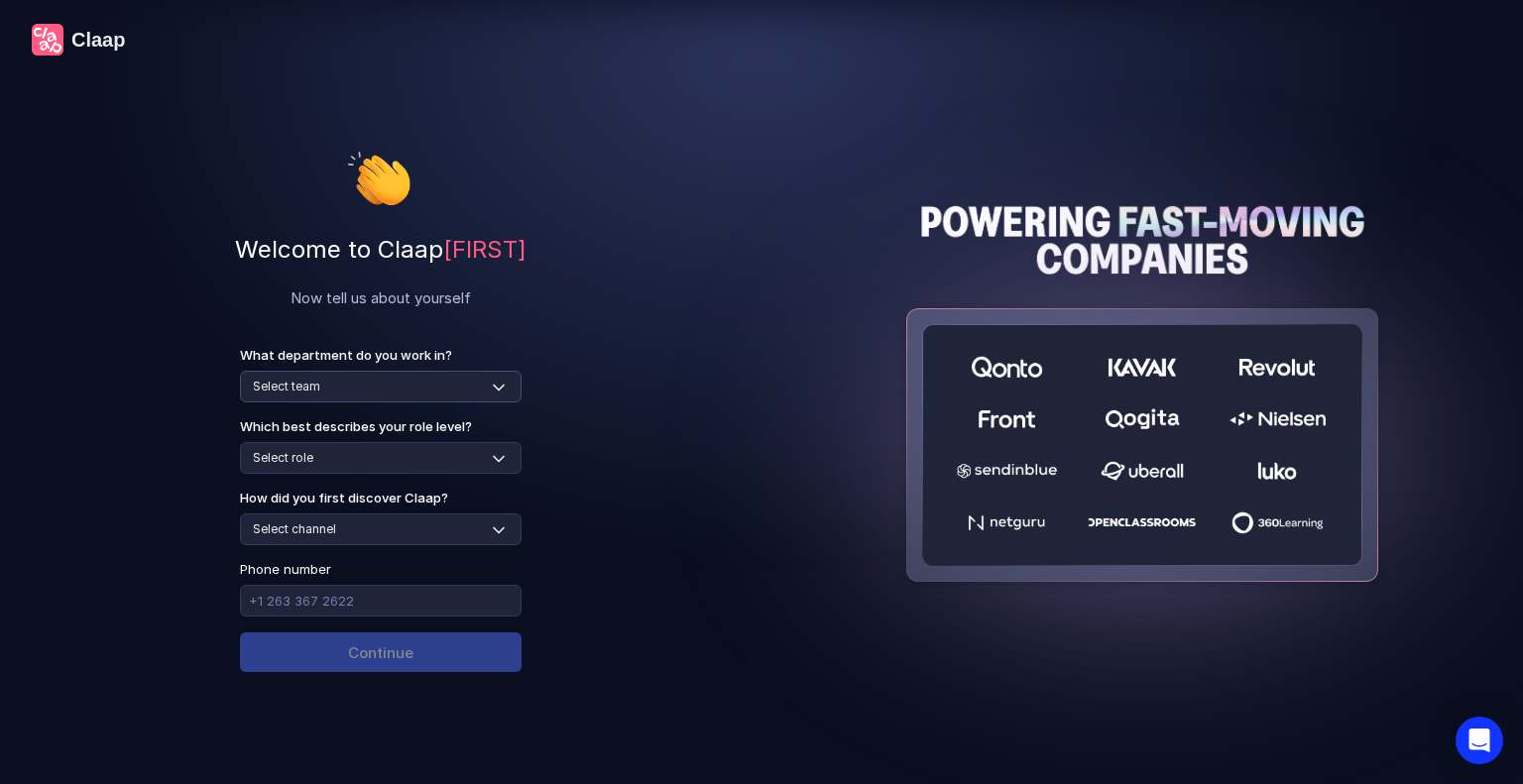 select on "customer-support" 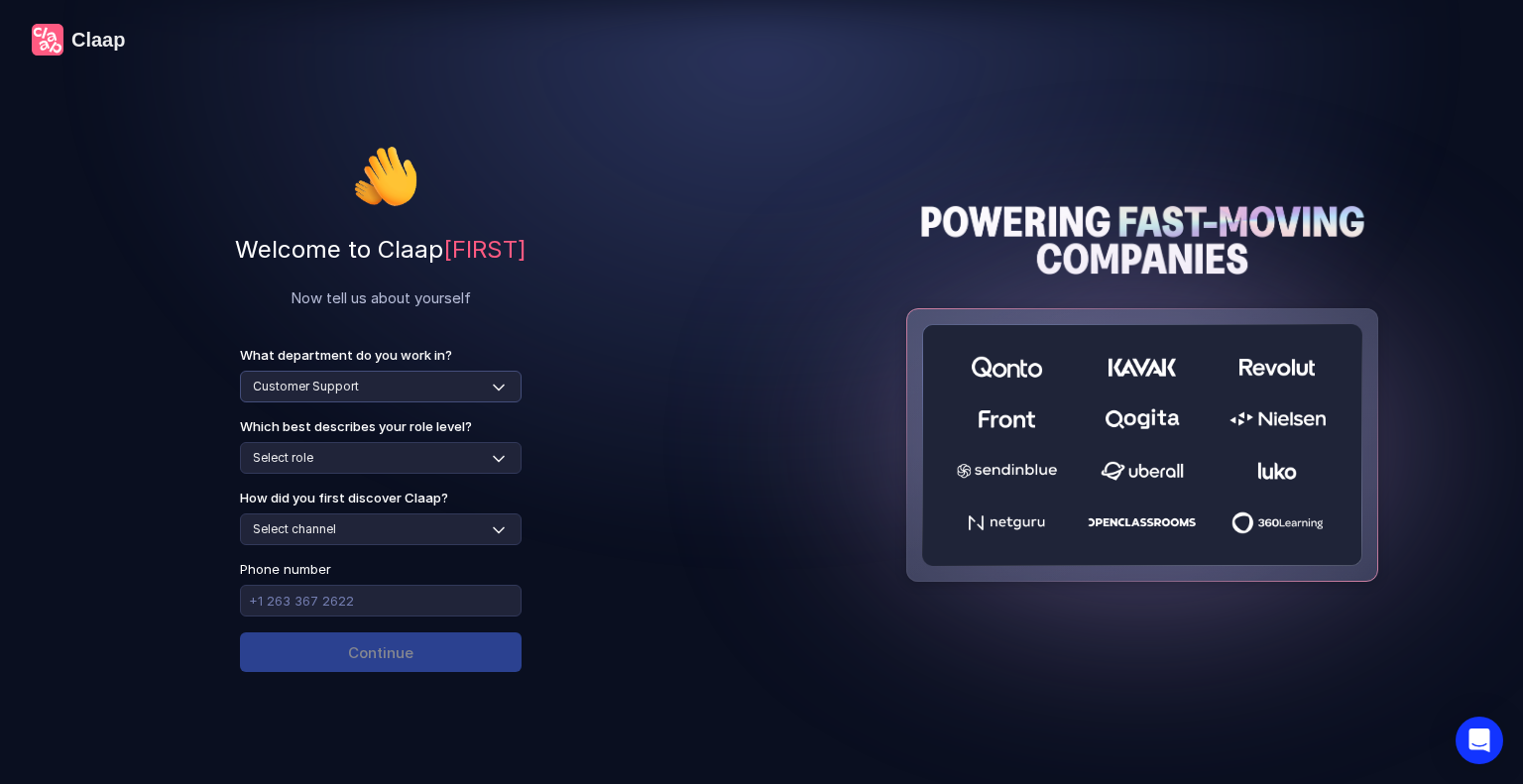 click on "Select team Sales Marketing Operations Customer Support Human Resources Product & Engineering Finance" at bounding box center [381, 387] 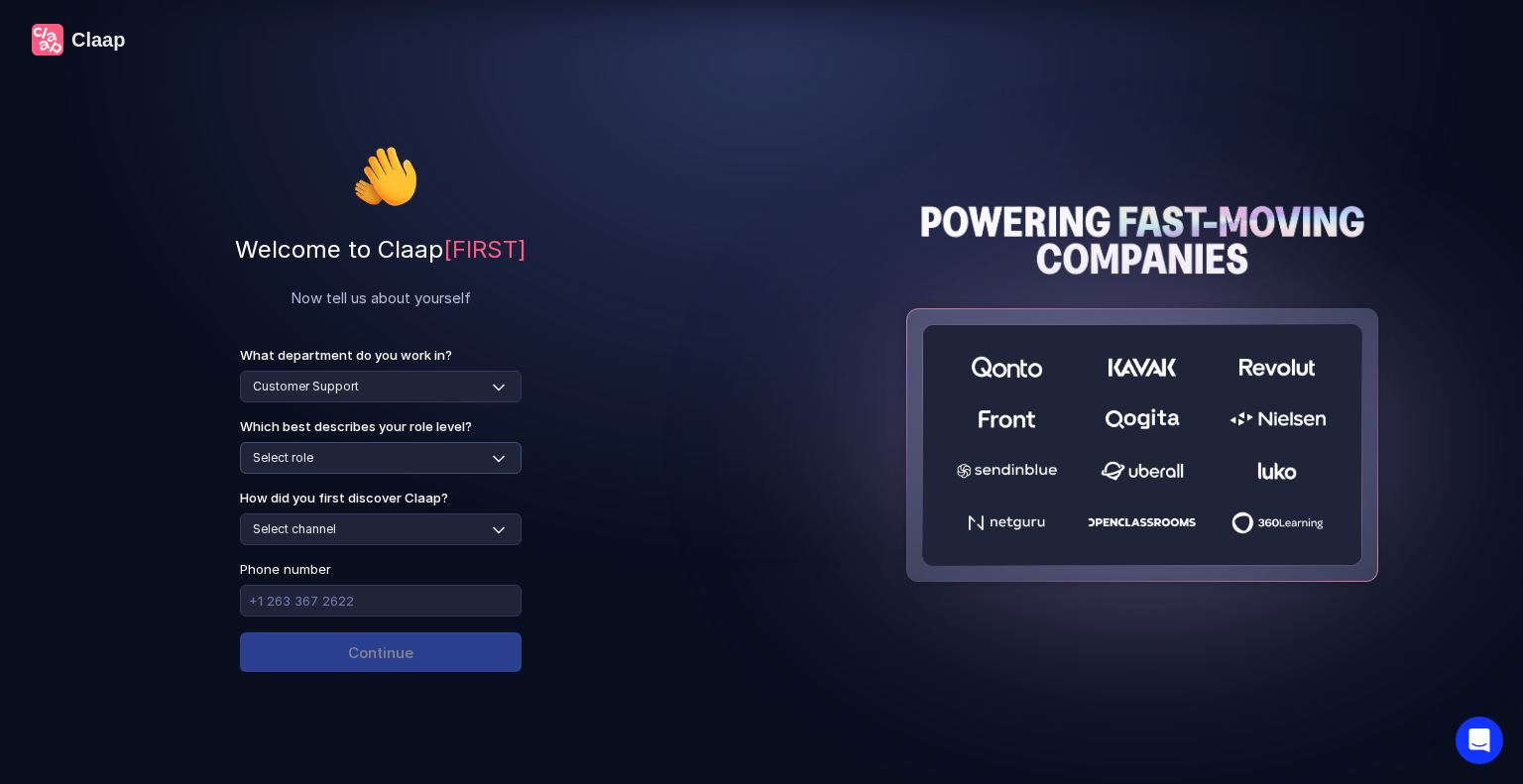 click on "Select role Individual Contributor / Team Member Manager / Team Leader Senior Leadership: Head of, Director, VP, ... Executive / C-suite" at bounding box center (381, 458) 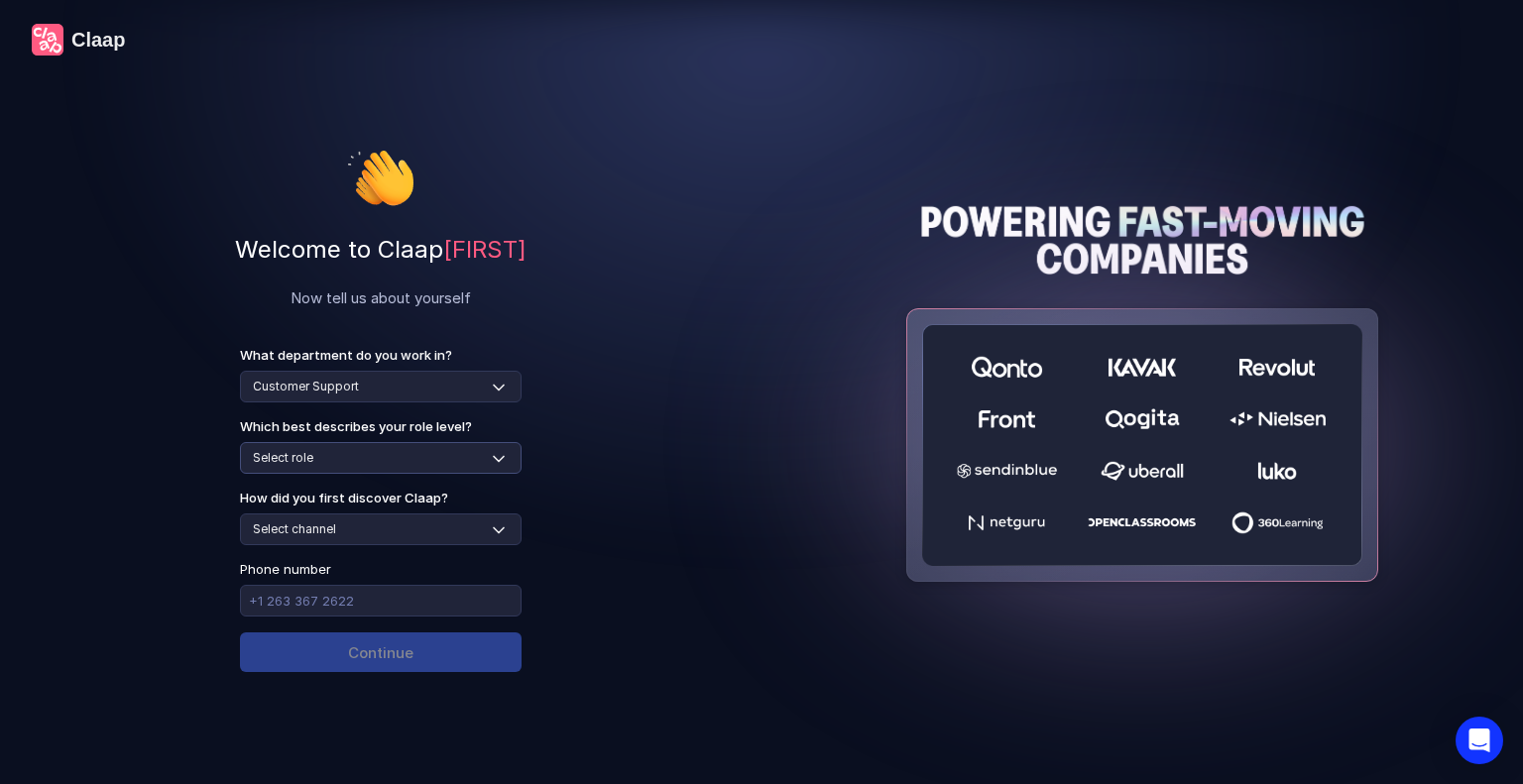 select on "individual-contributor" 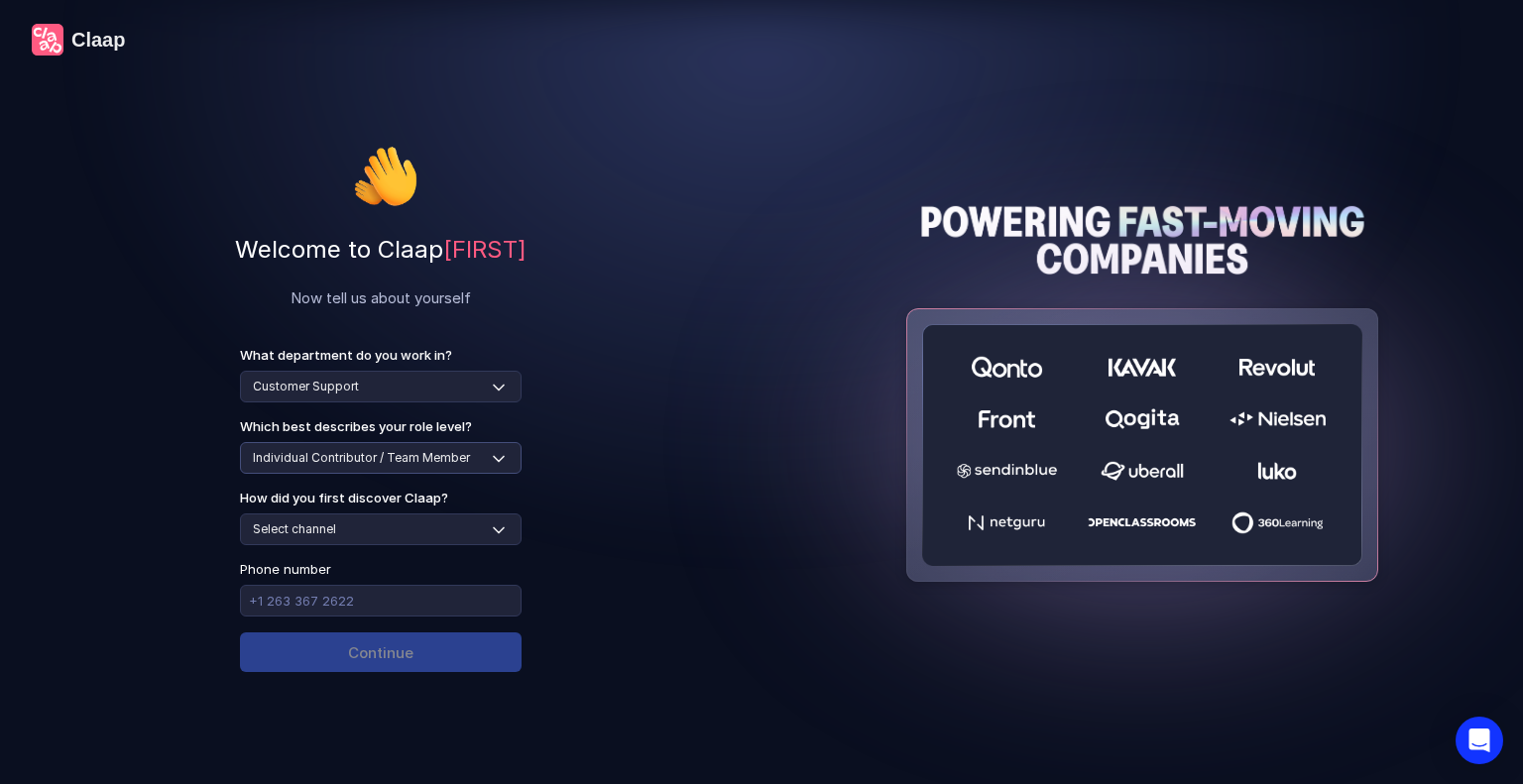 click on "Select role Individual Contributor / Team Member Manager / Team Leader Senior Leadership: Head of, Director, VP, ... Executive / C-suite" at bounding box center (381, 458) 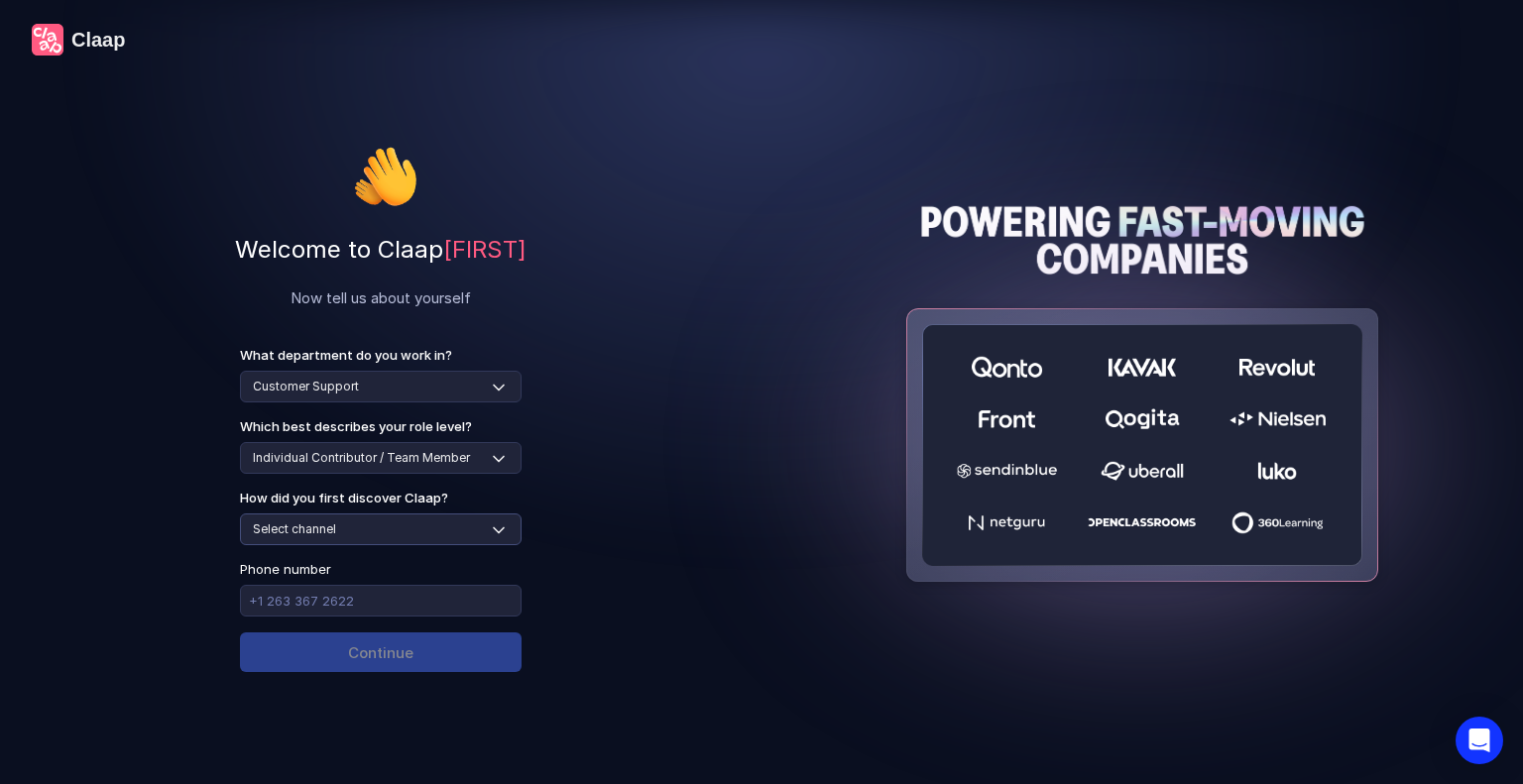 click on "Select channel Social media Youtube or banner advert Claap contacted me Friend or colleague recommendation Someone sent me a video with Claap Podcast or newsletter Google / Web search Product Hunt Other" at bounding box center [381, 529] 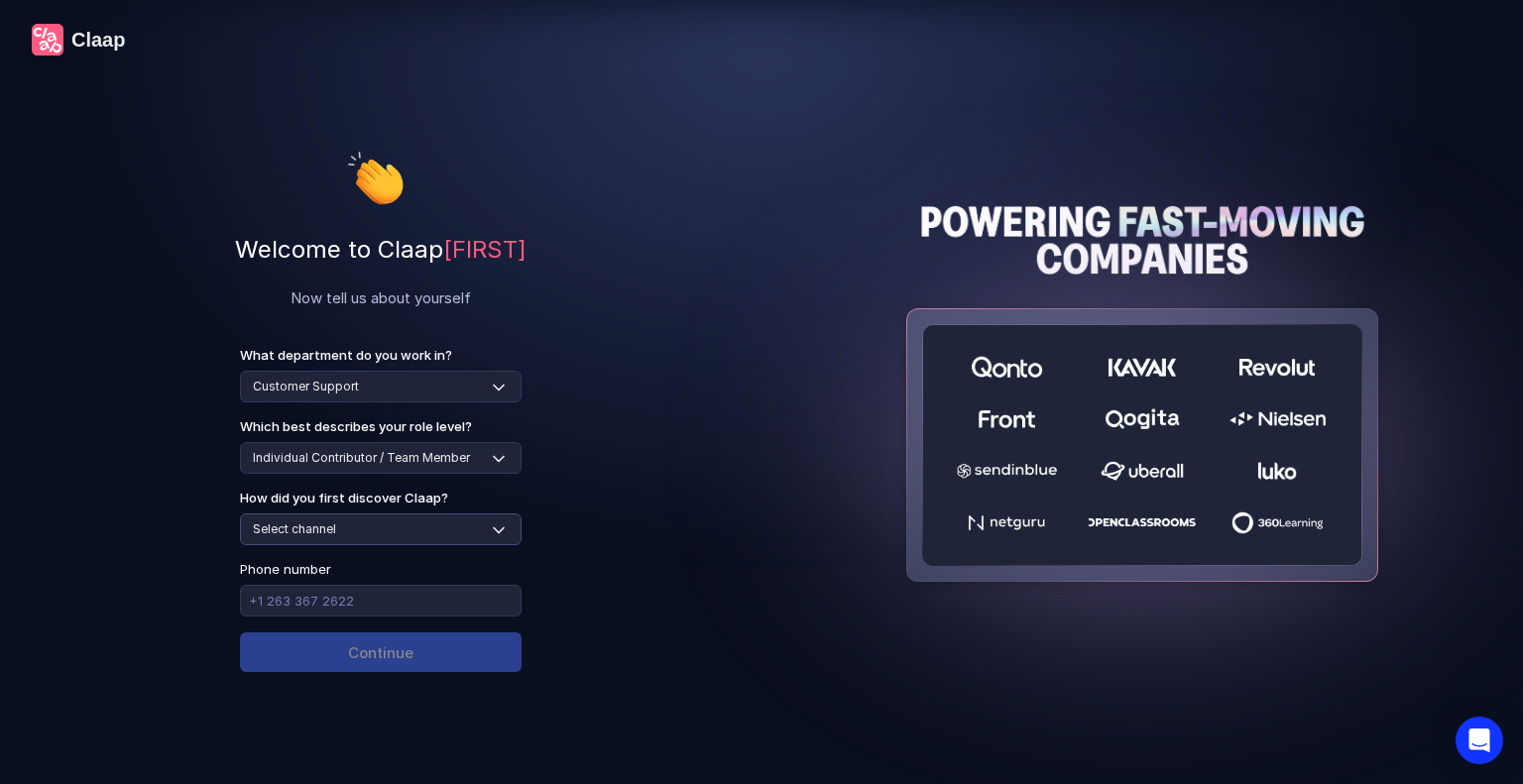 select on "social-media" 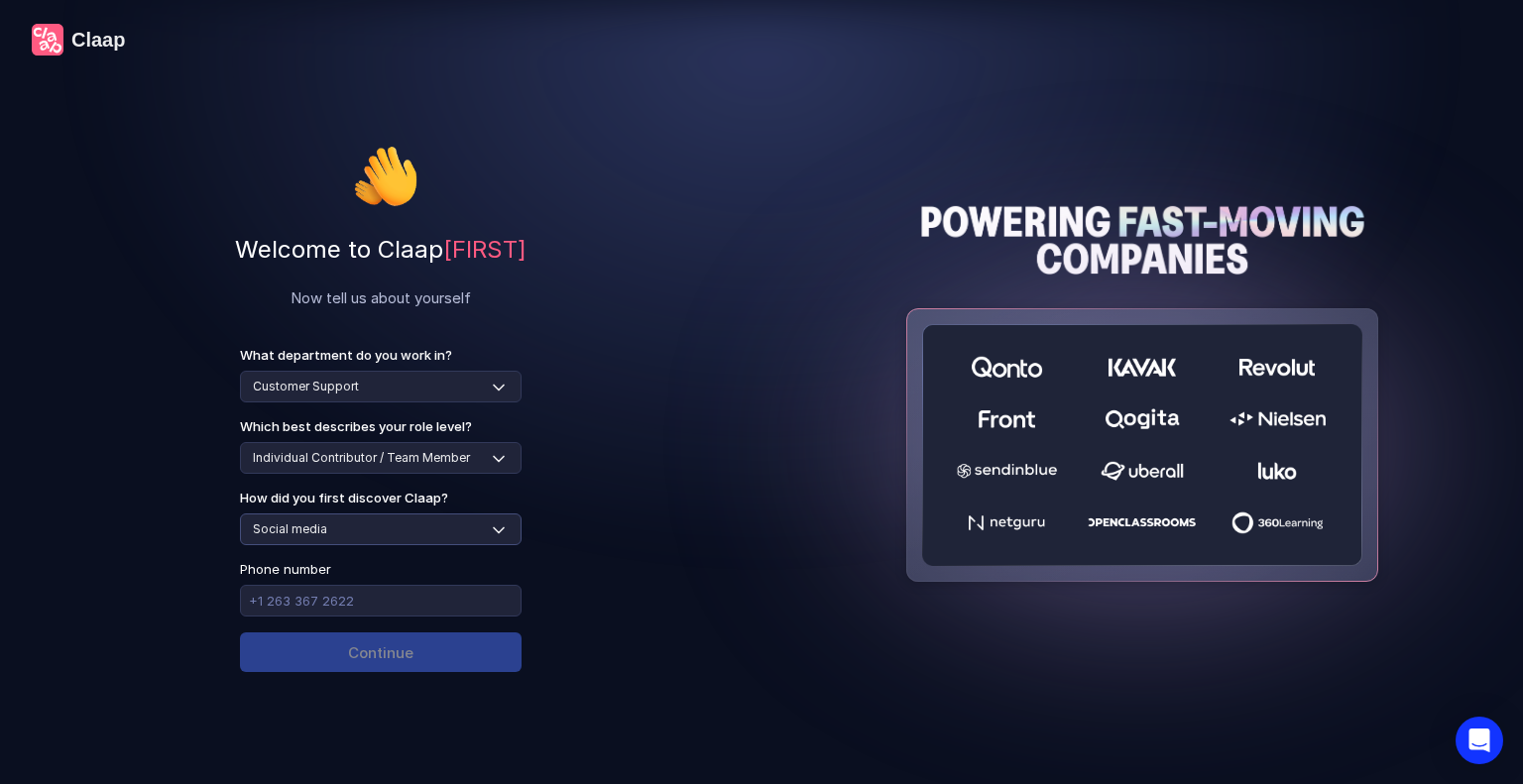 click on "Select channel Social media Youtube or banner advert Claap contacted me Friend or colleague recommendation Someone sent me a video with Claap Podcast or newsletter Google / Web search Product Hunt Other" at bounding box center [381, 529] 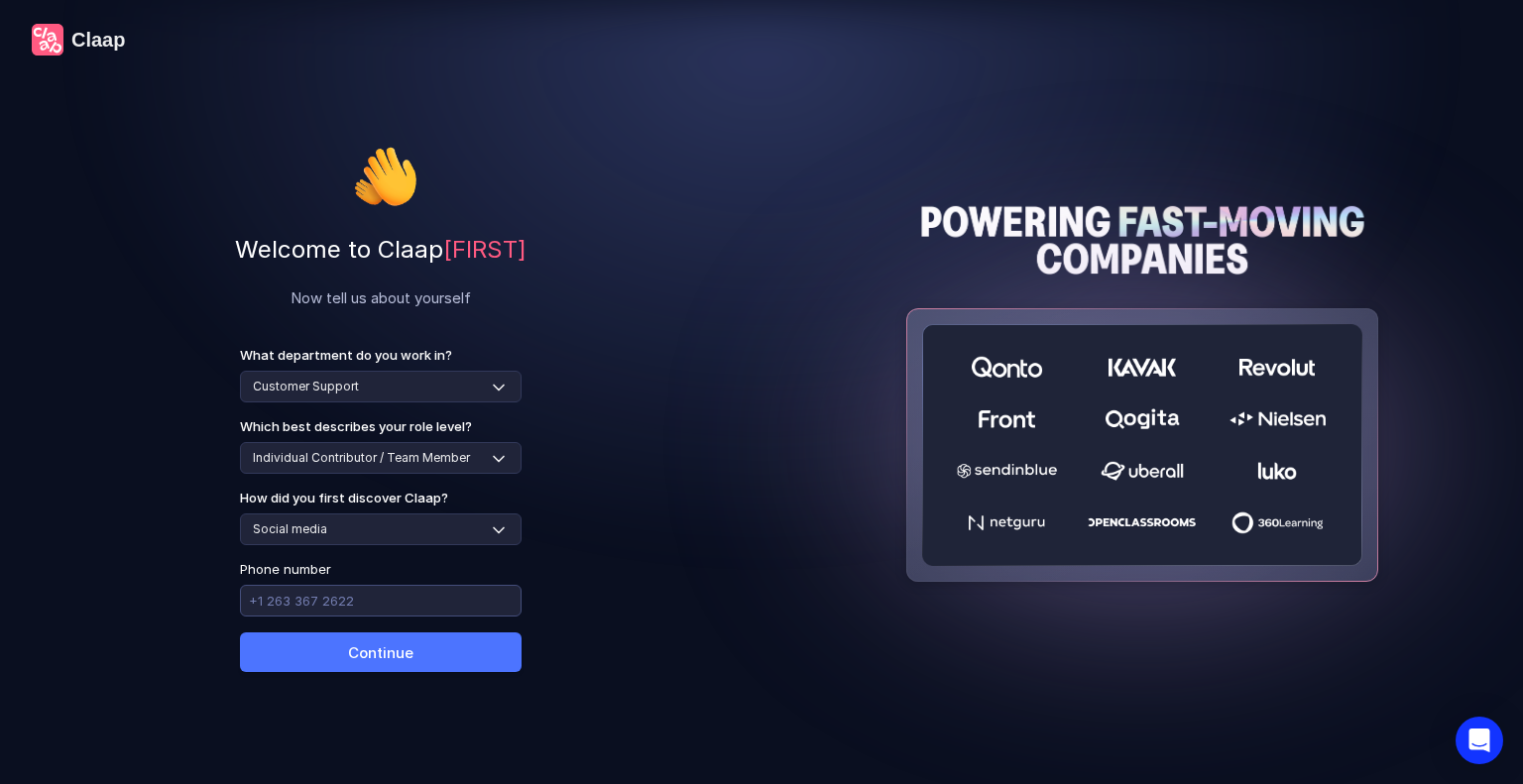 click at bounding box center (381, 601) 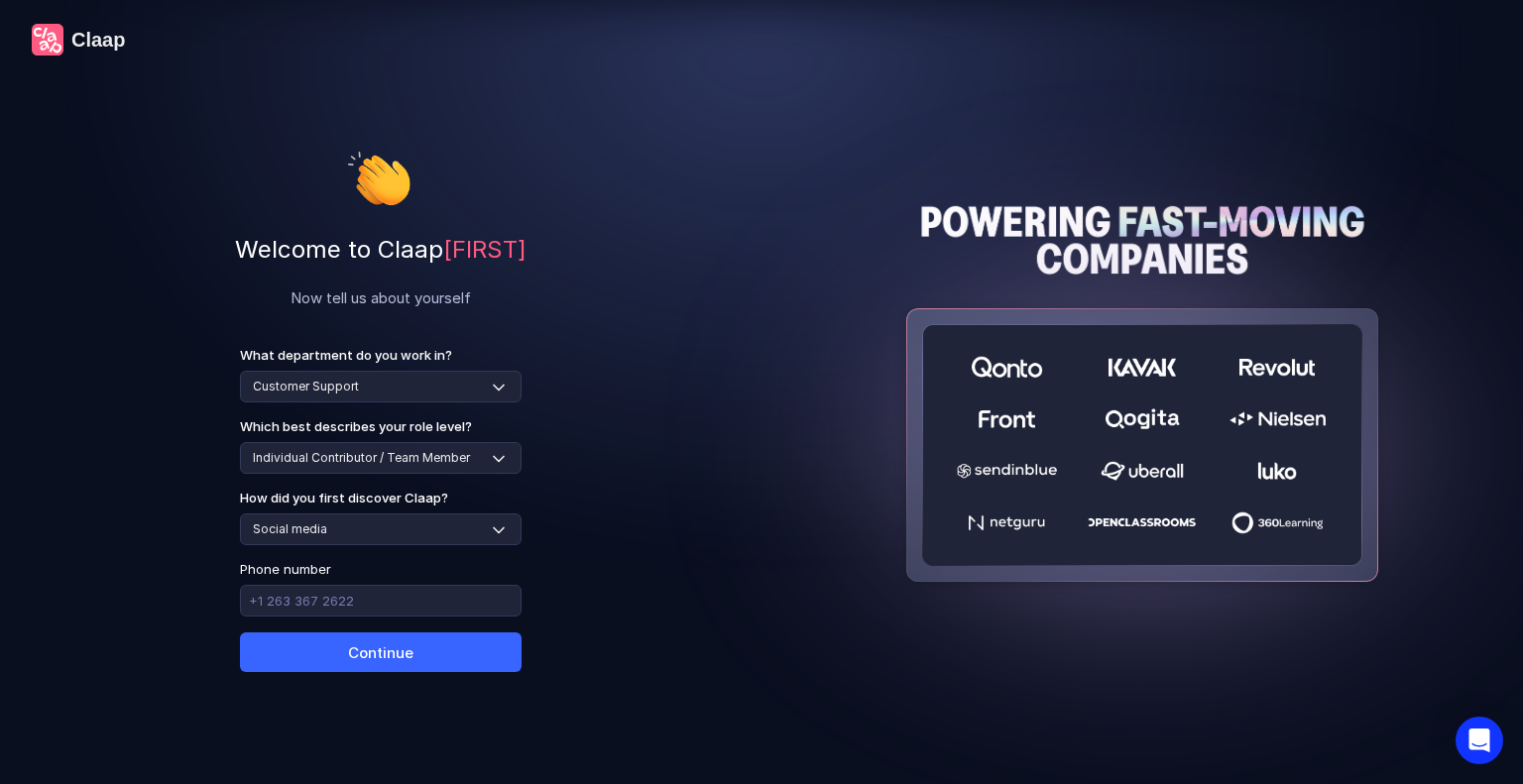 click on "Continue" at bounding box center (381, 652) 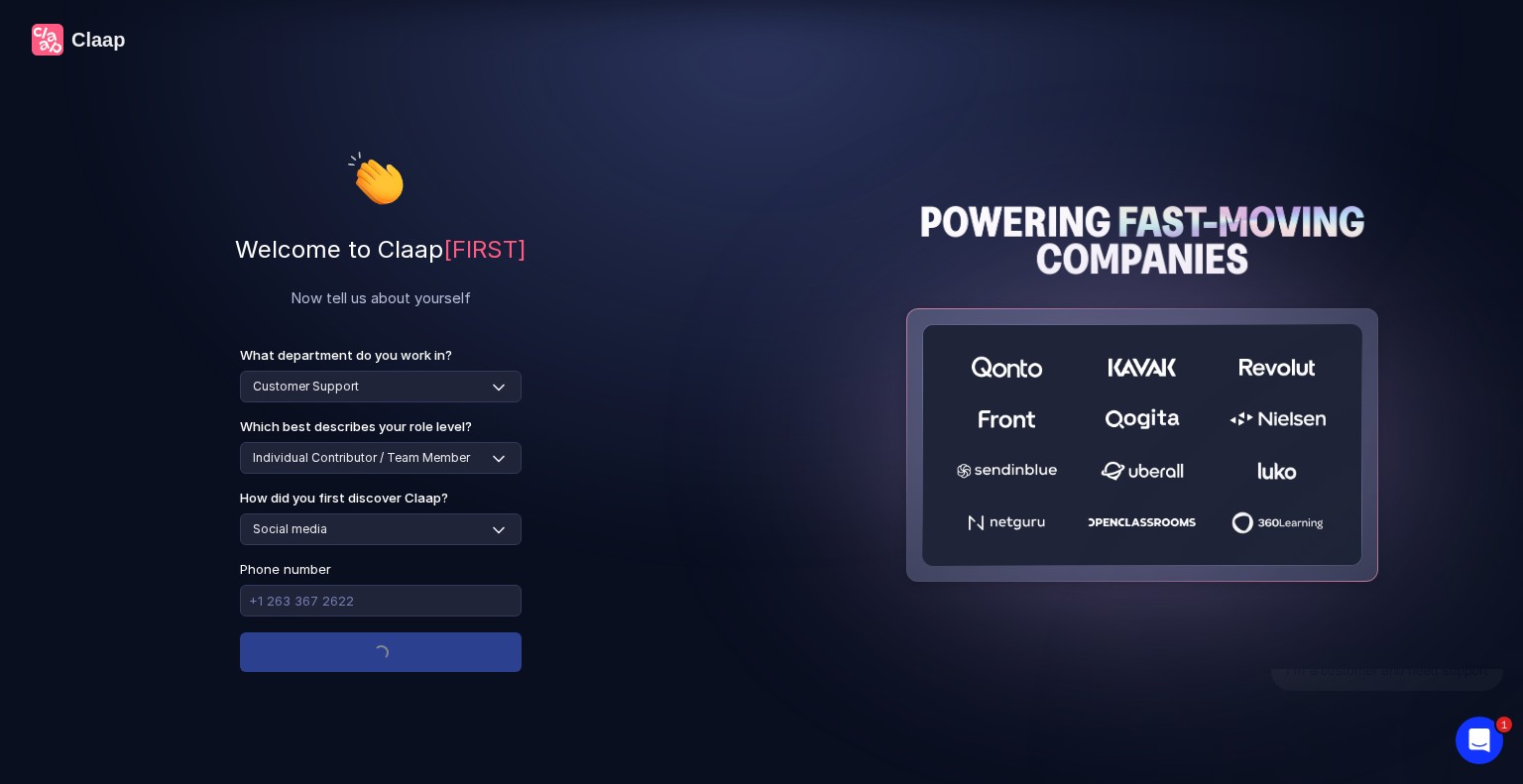 scroll, scrollTop: 0, scrollLeft: 0, axis: both 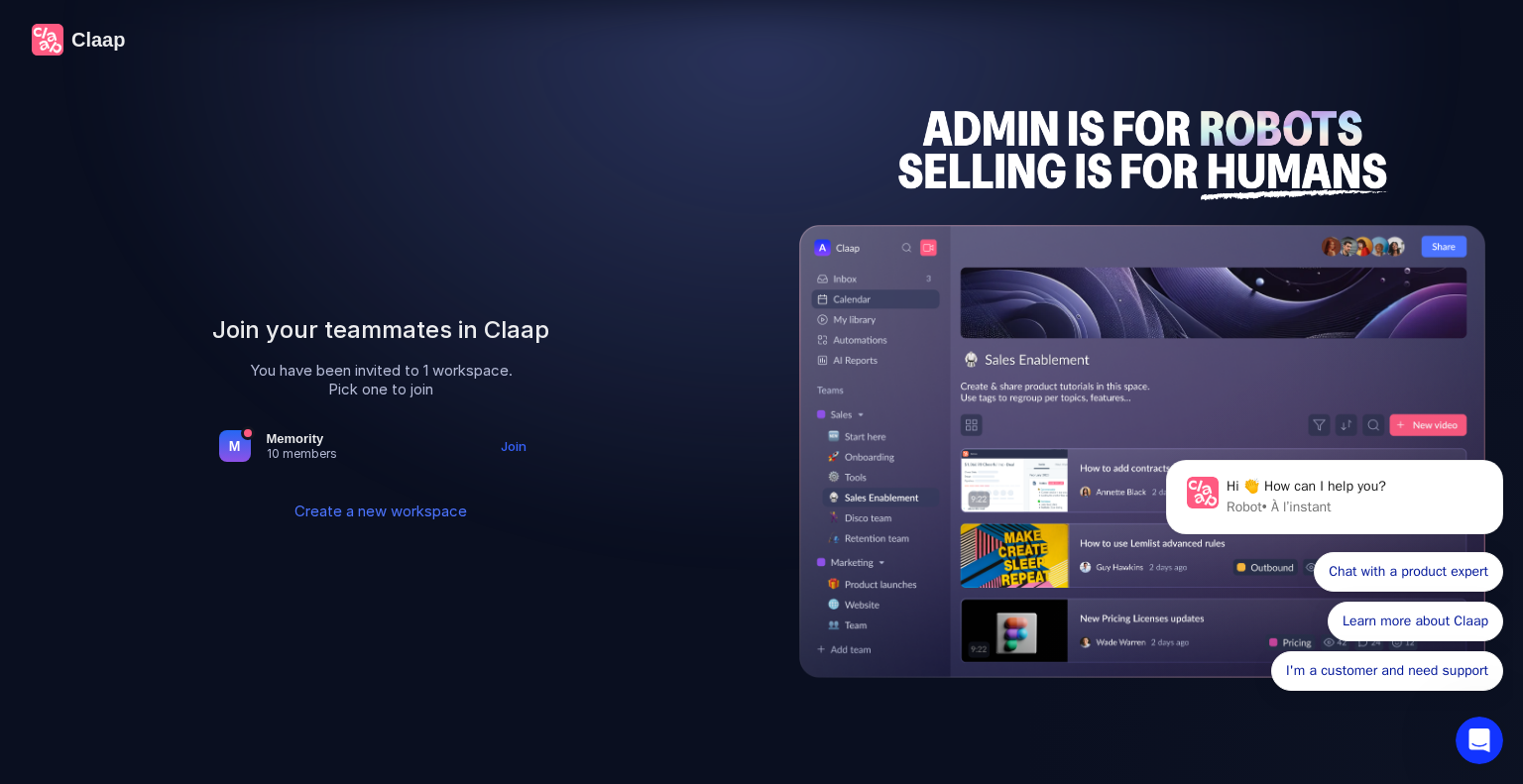 click on "Join" at bounding box center (514, 446) 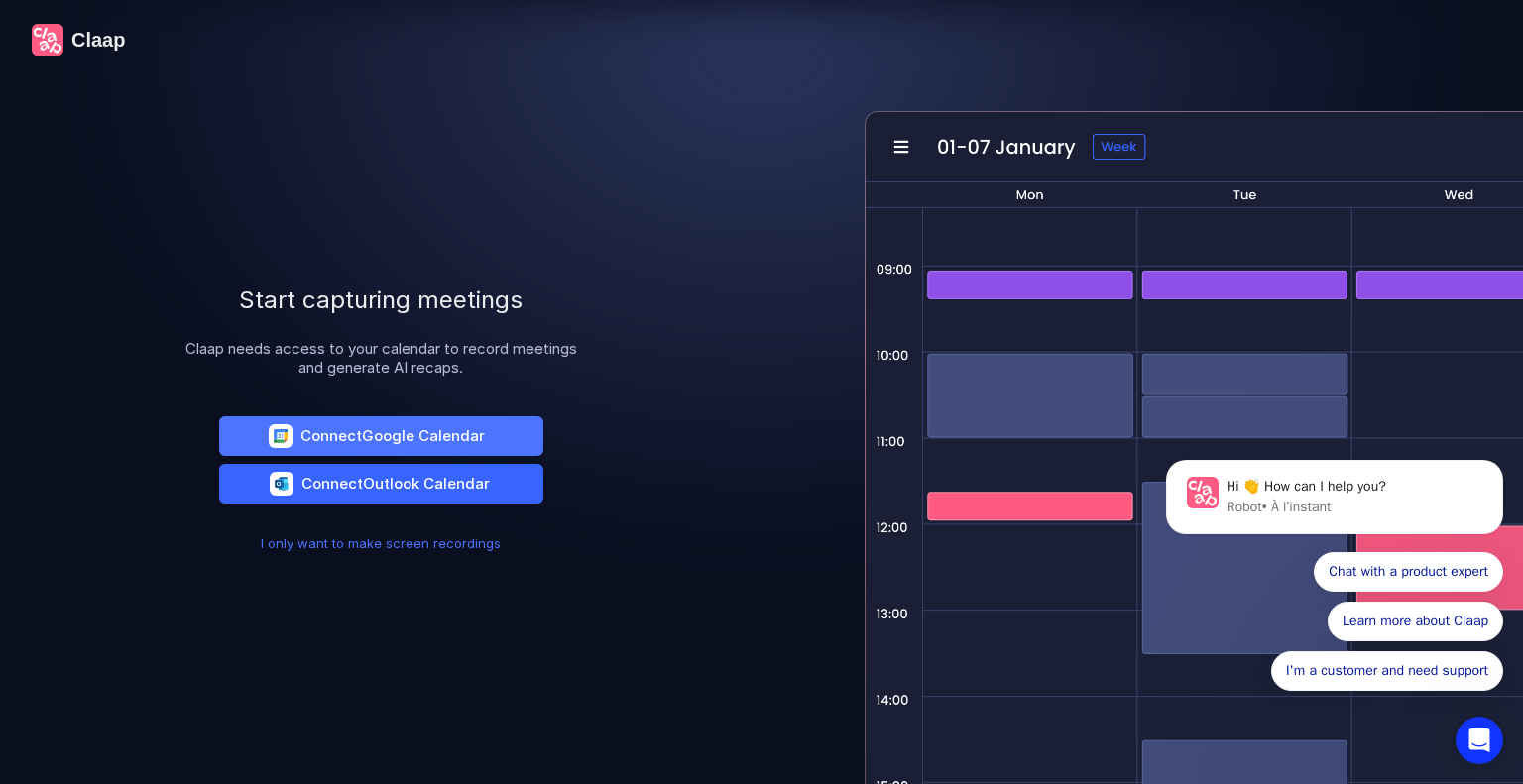 click on "Connect  Outlook Calendar" at bounding box center [396, 483] 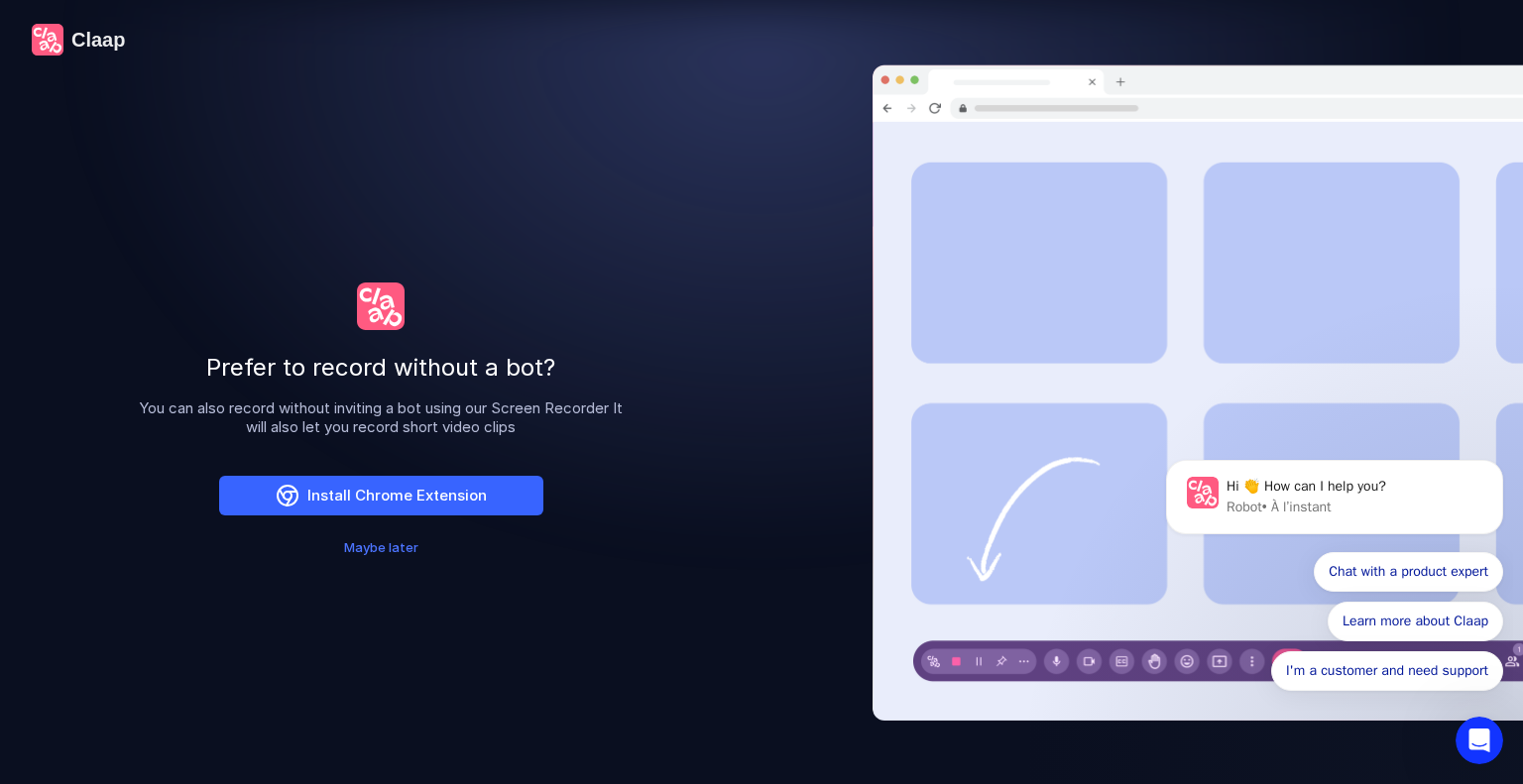 click on "Install Chrome Extension" at bounding box center (381, 496) 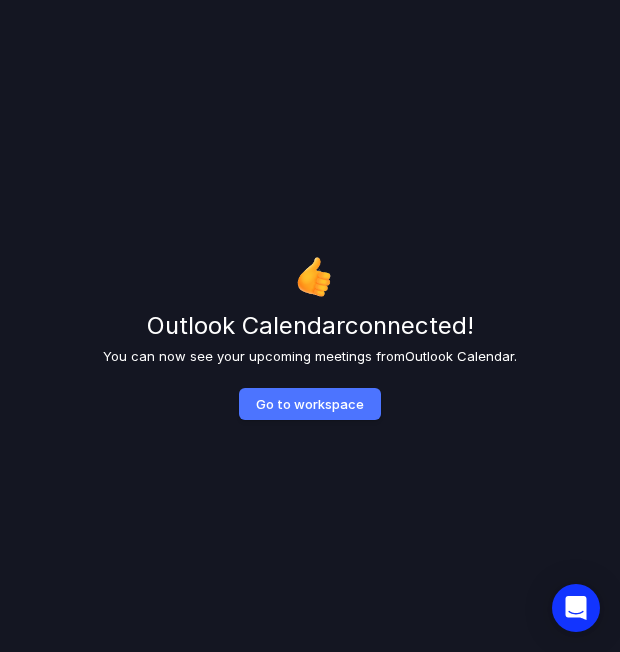 scroll, scrollTop: 0, scrollLeft: 0, axis: both 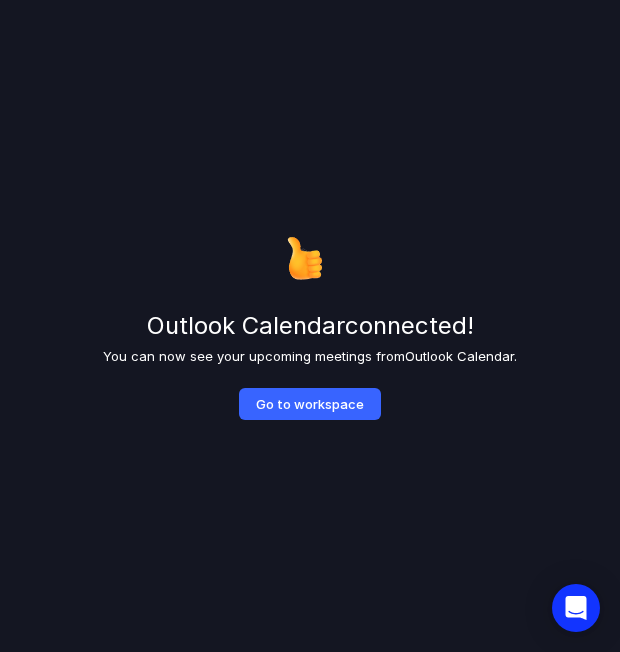 click on "Go to workspace" at bounding box center (310, 404) 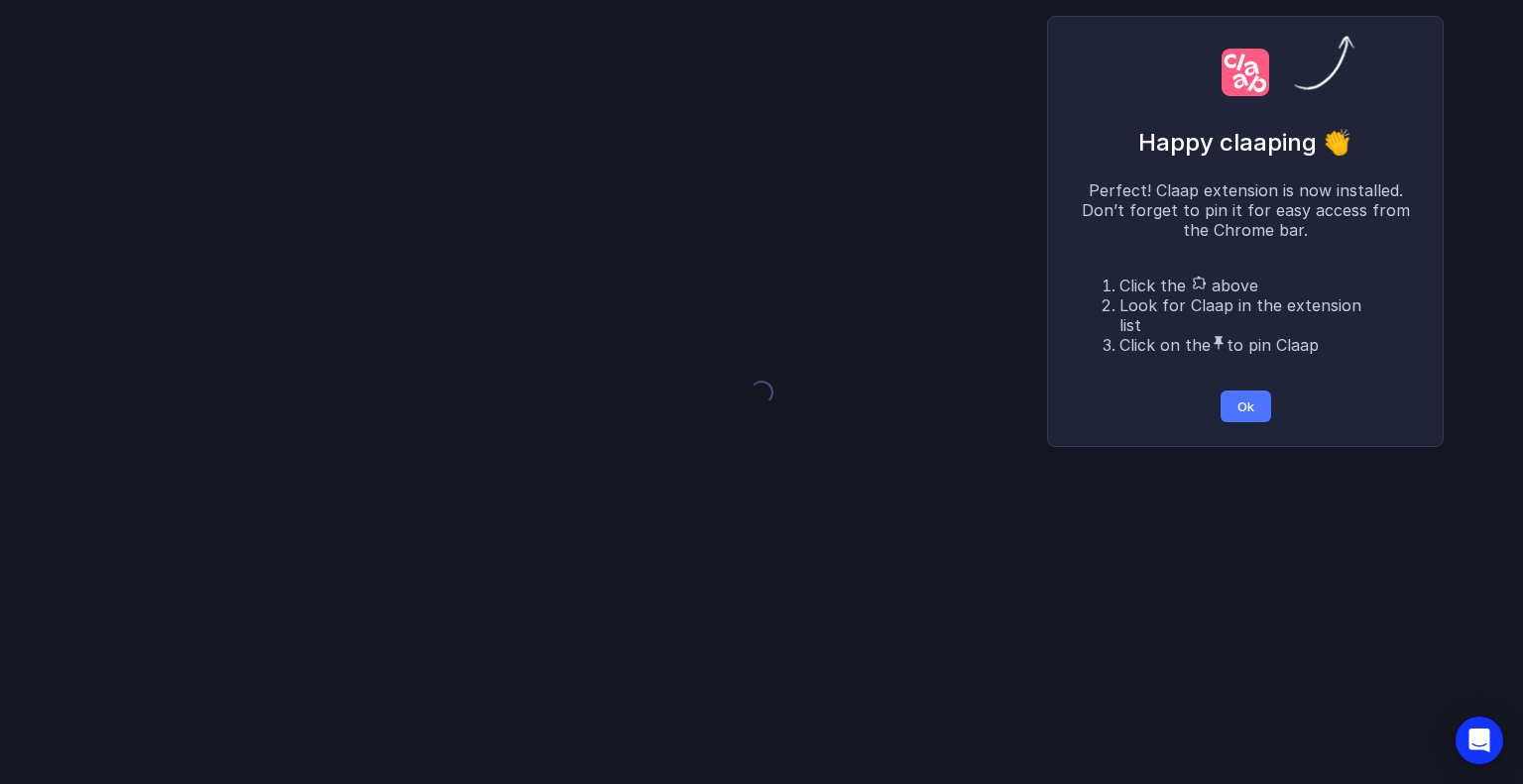 scroll, scrollTop: 0, scrollLeft: 0, axis: both 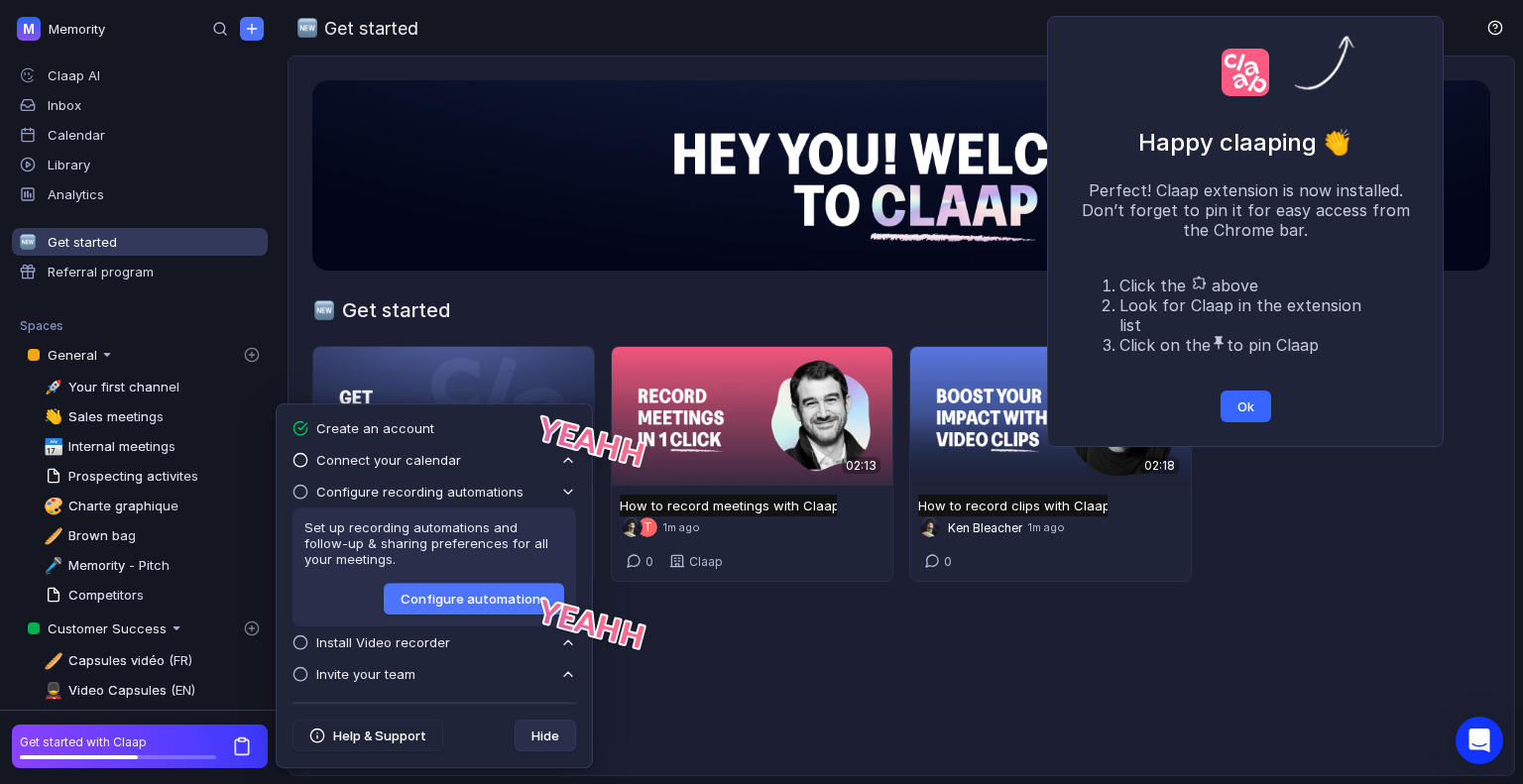 click on "Ok" at bounding box center (1245, 406) 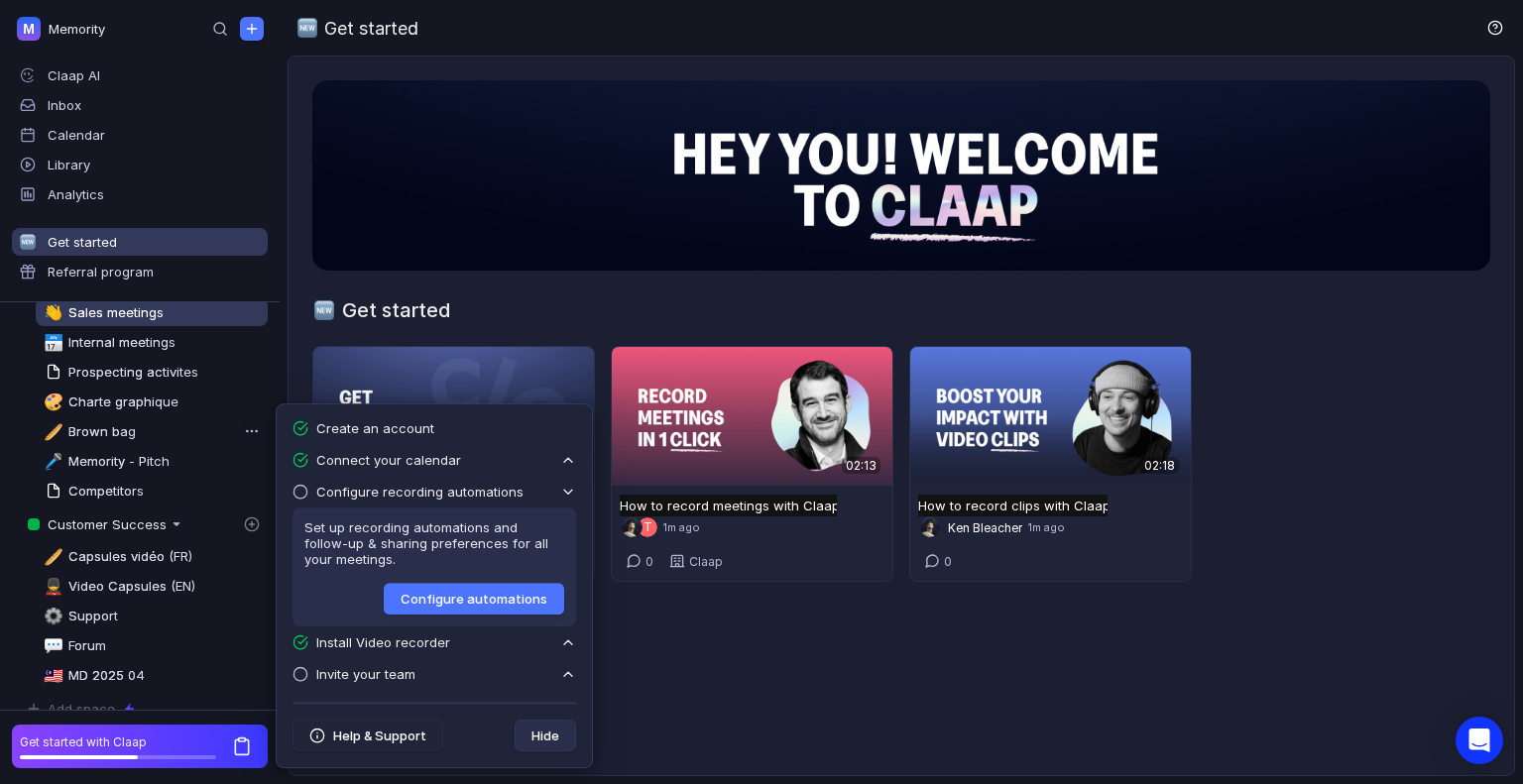 scroll, scrollTop: 111, scrollLeft: 0, axis: vertical 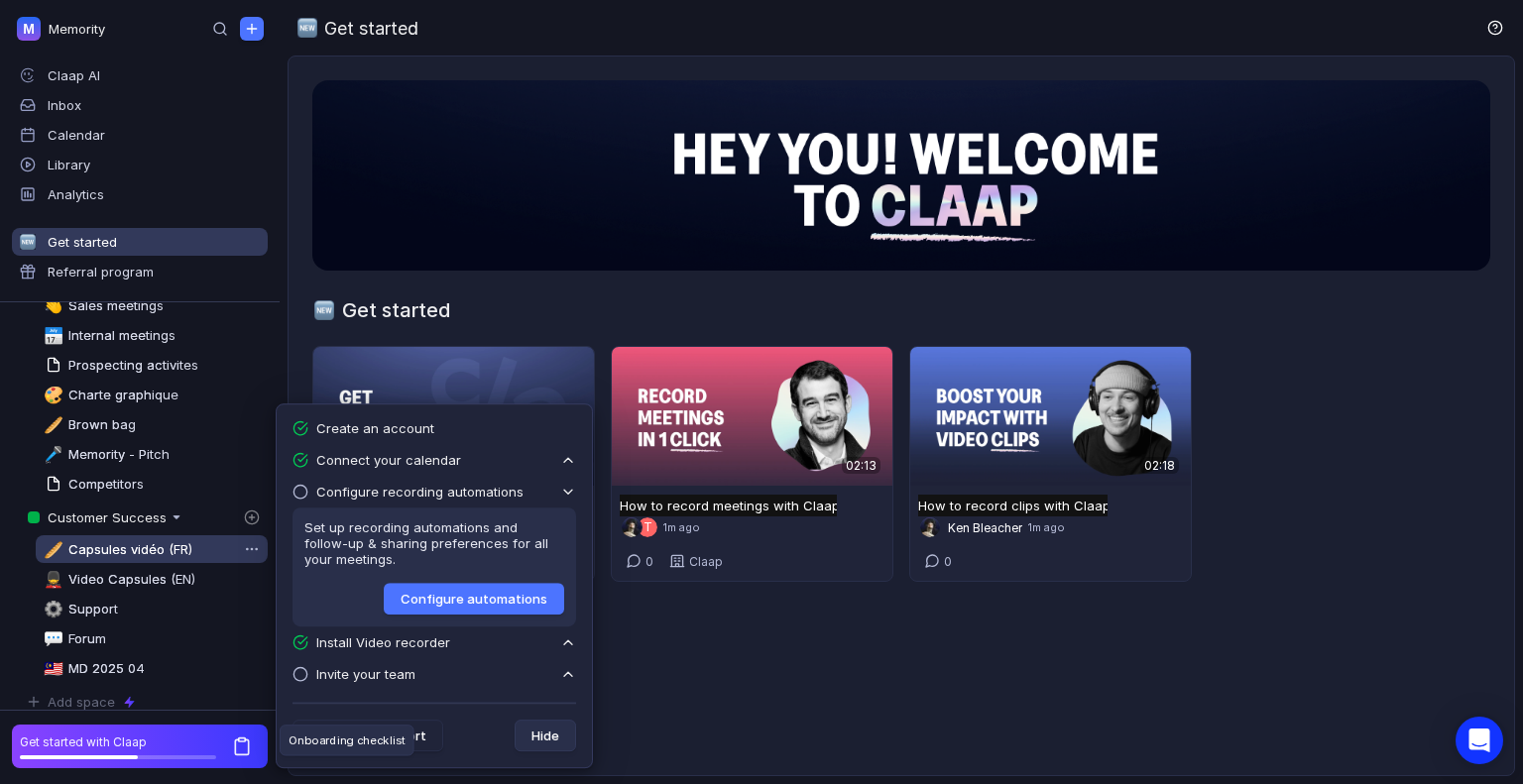 click on "Capsules vidéo (FR)" at bounding box center [130, 549] 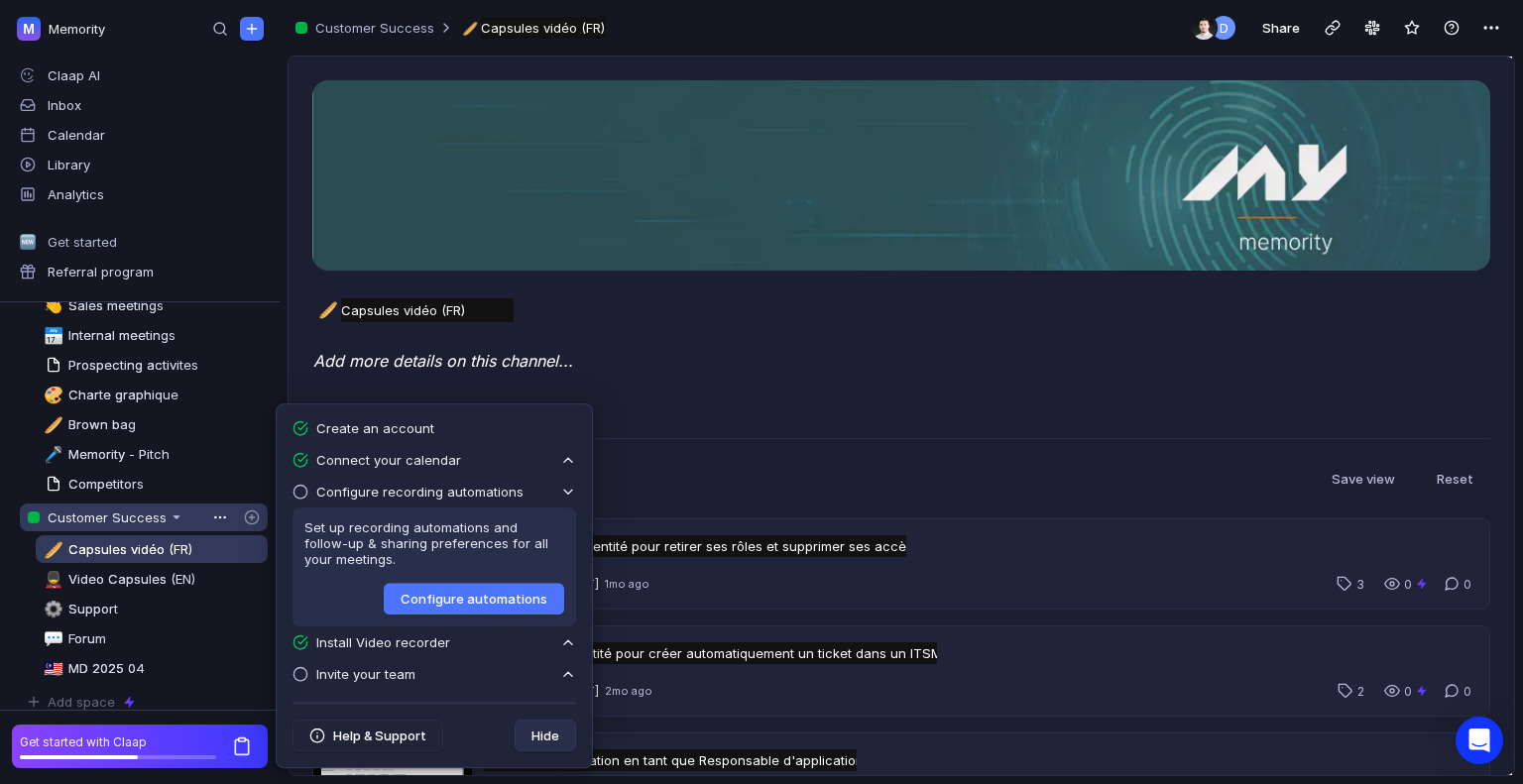 click on "Customer Success" at bounding box center [72, 244] 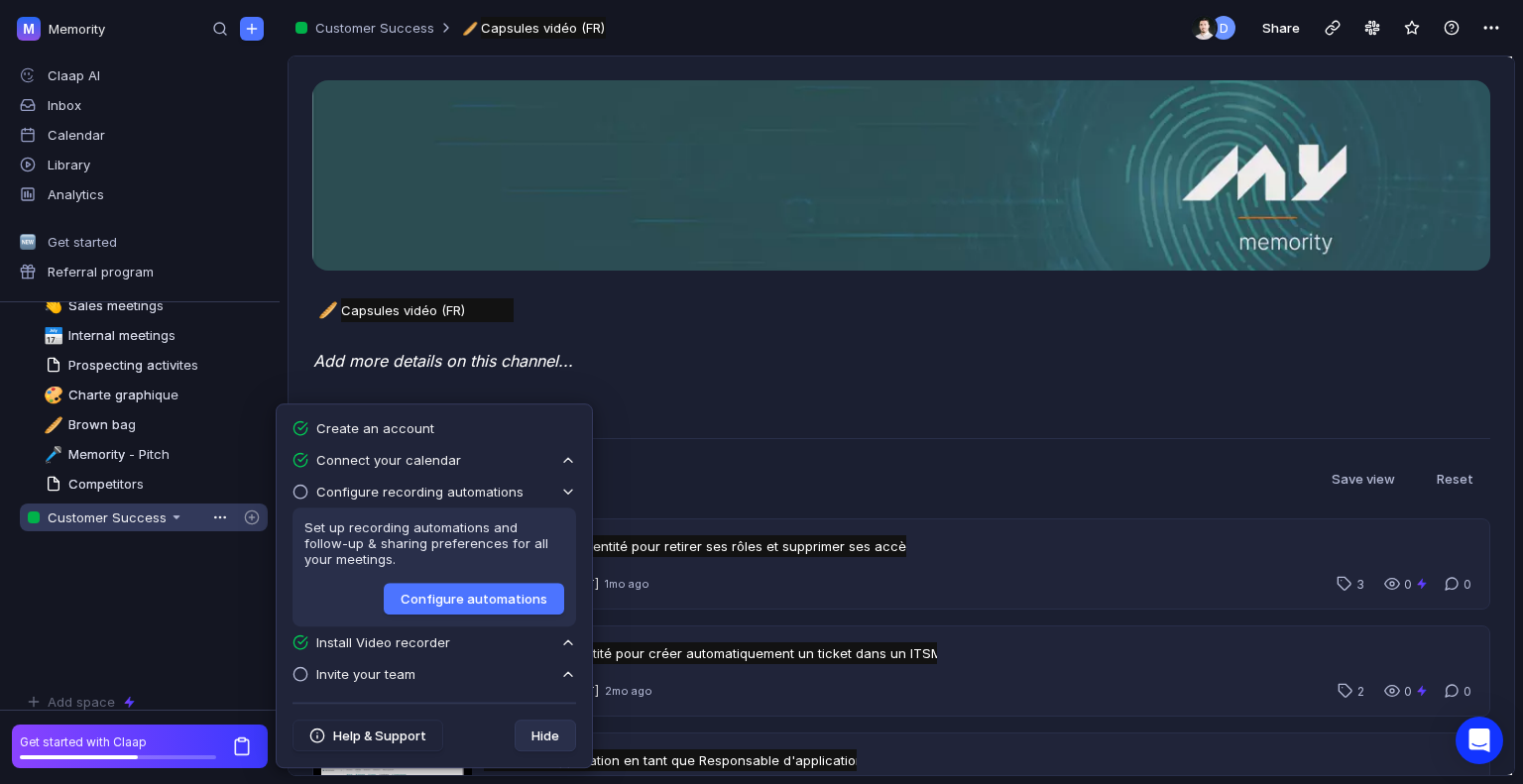 scroll, scrollTop: 0, scrollLeft: 0, axis: both 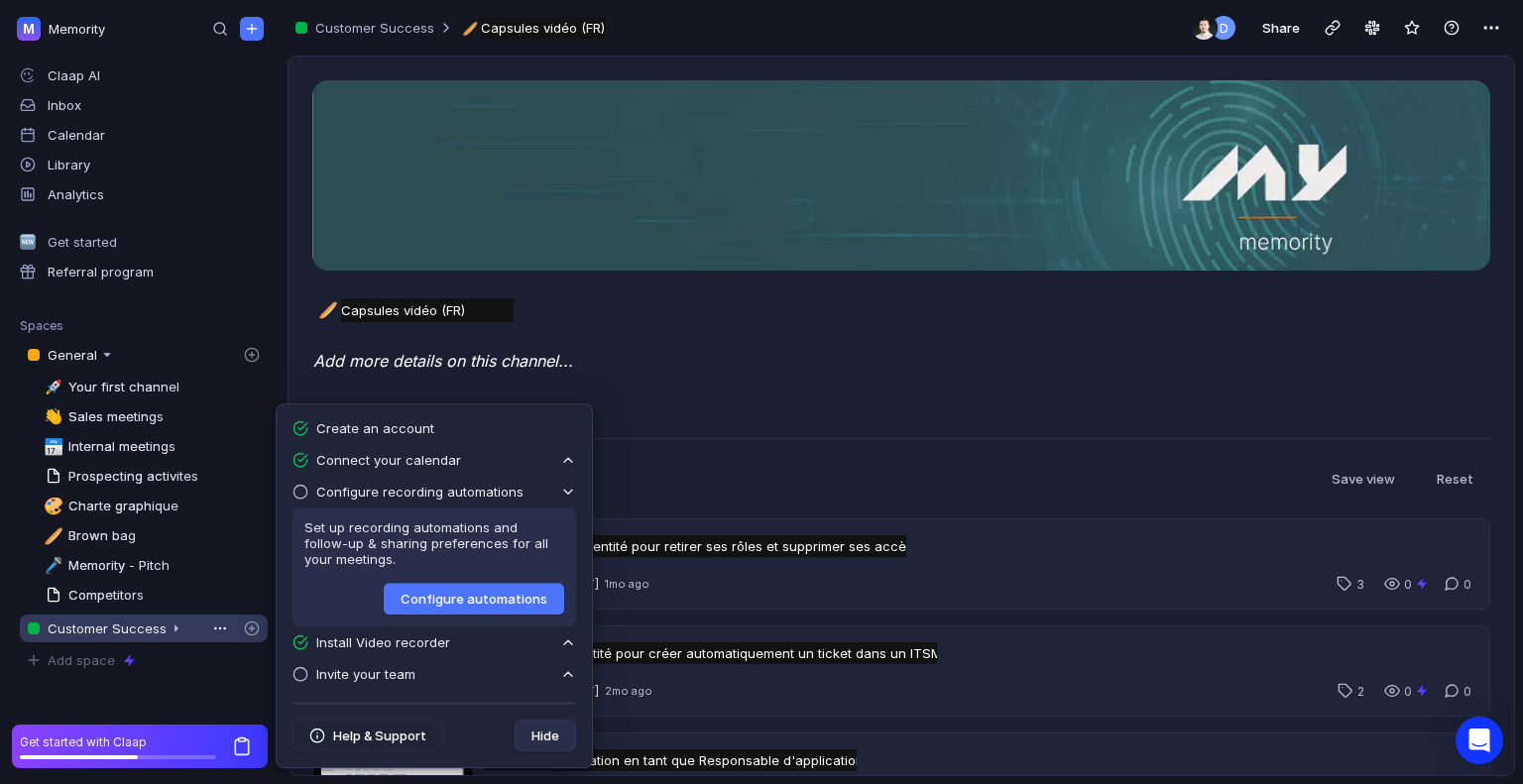click on "Customer Success" at bounding box center (144, 355) 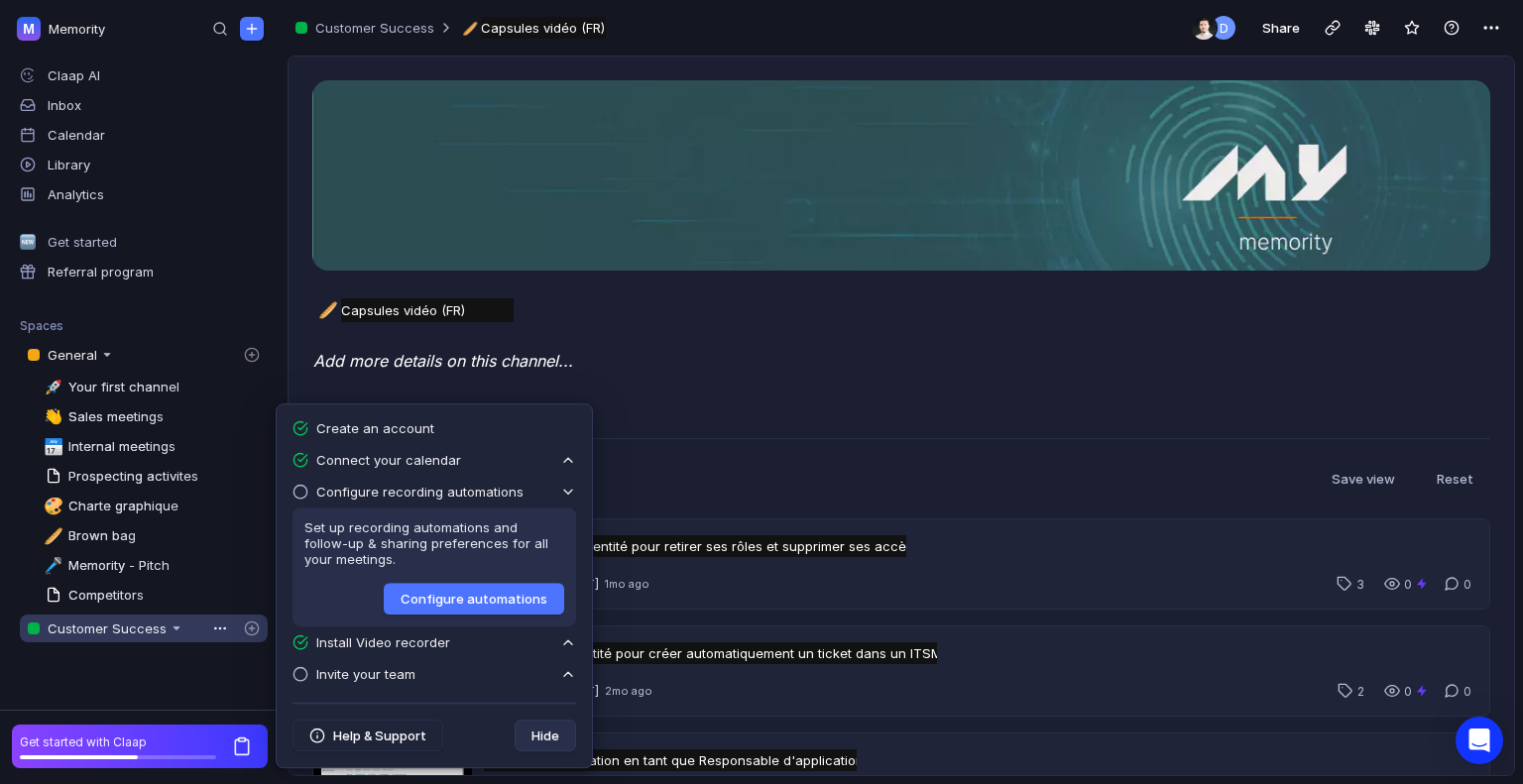 scroll, scrollTop: 111, scrollLeft: 0, axis: vertical 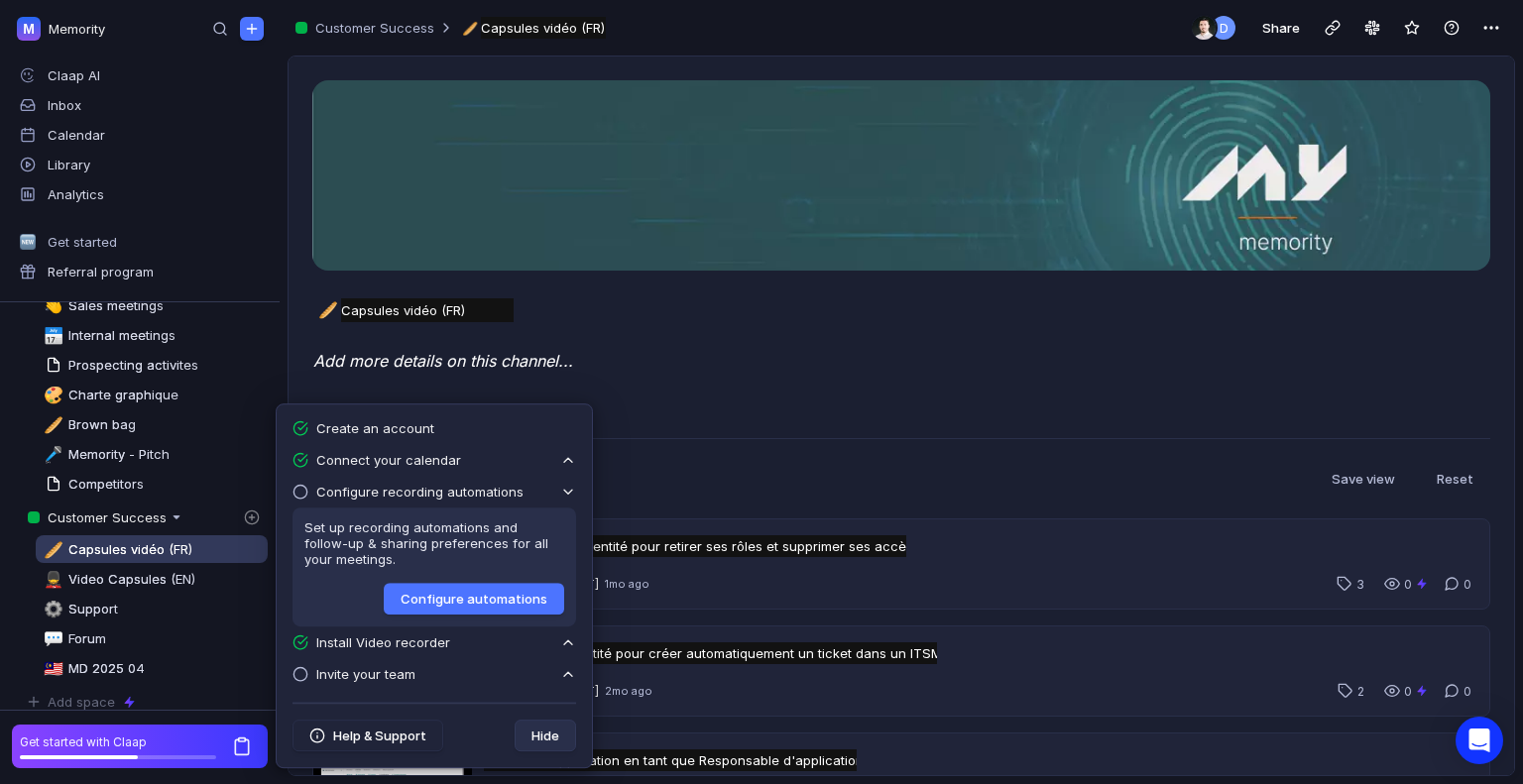 click on "All" at bounding box center [901, 416] 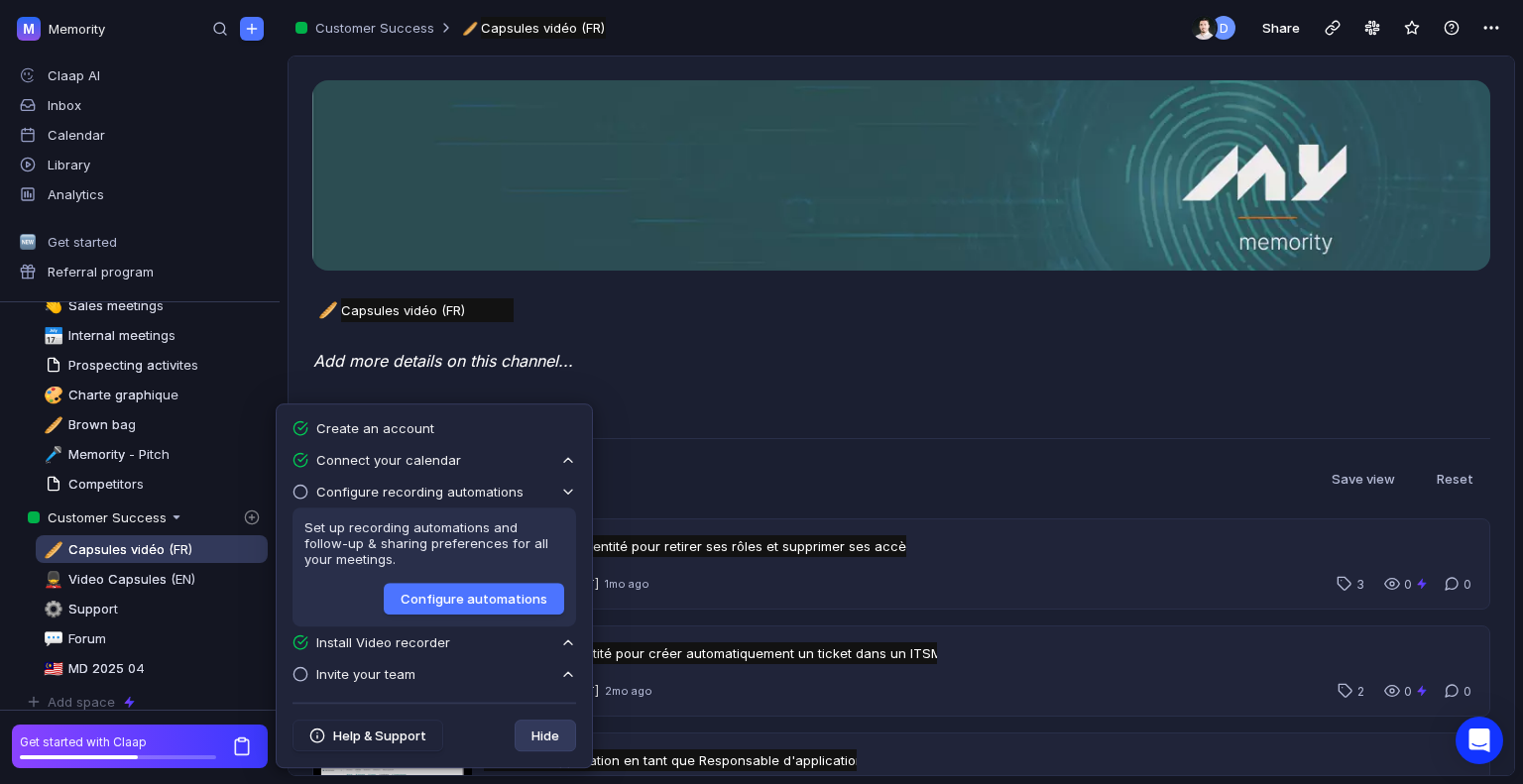 click on "Hide" at bounding box center [545, 735] 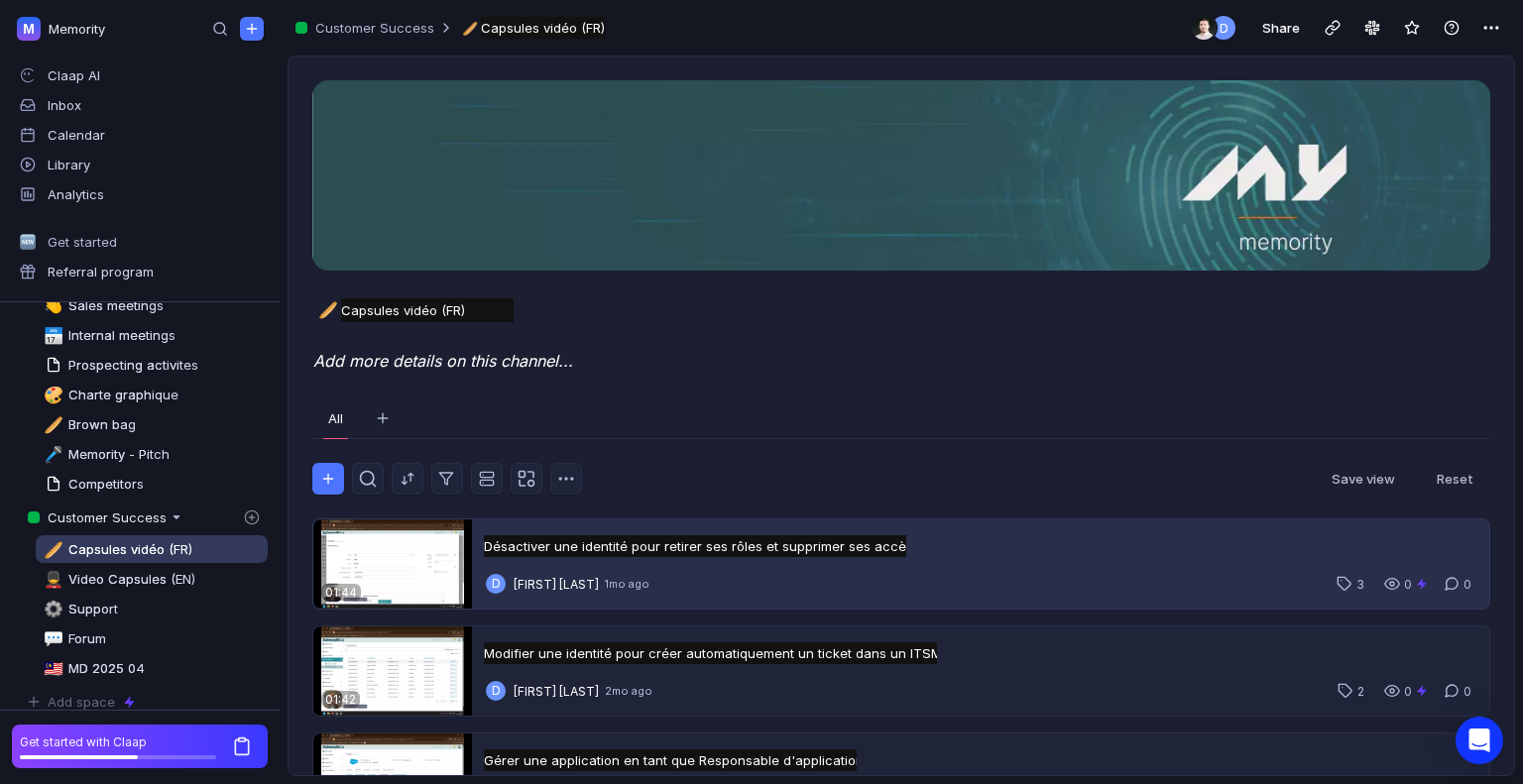 scroll, scrollTop: 166, scrollLeft: 0, axis: vertical 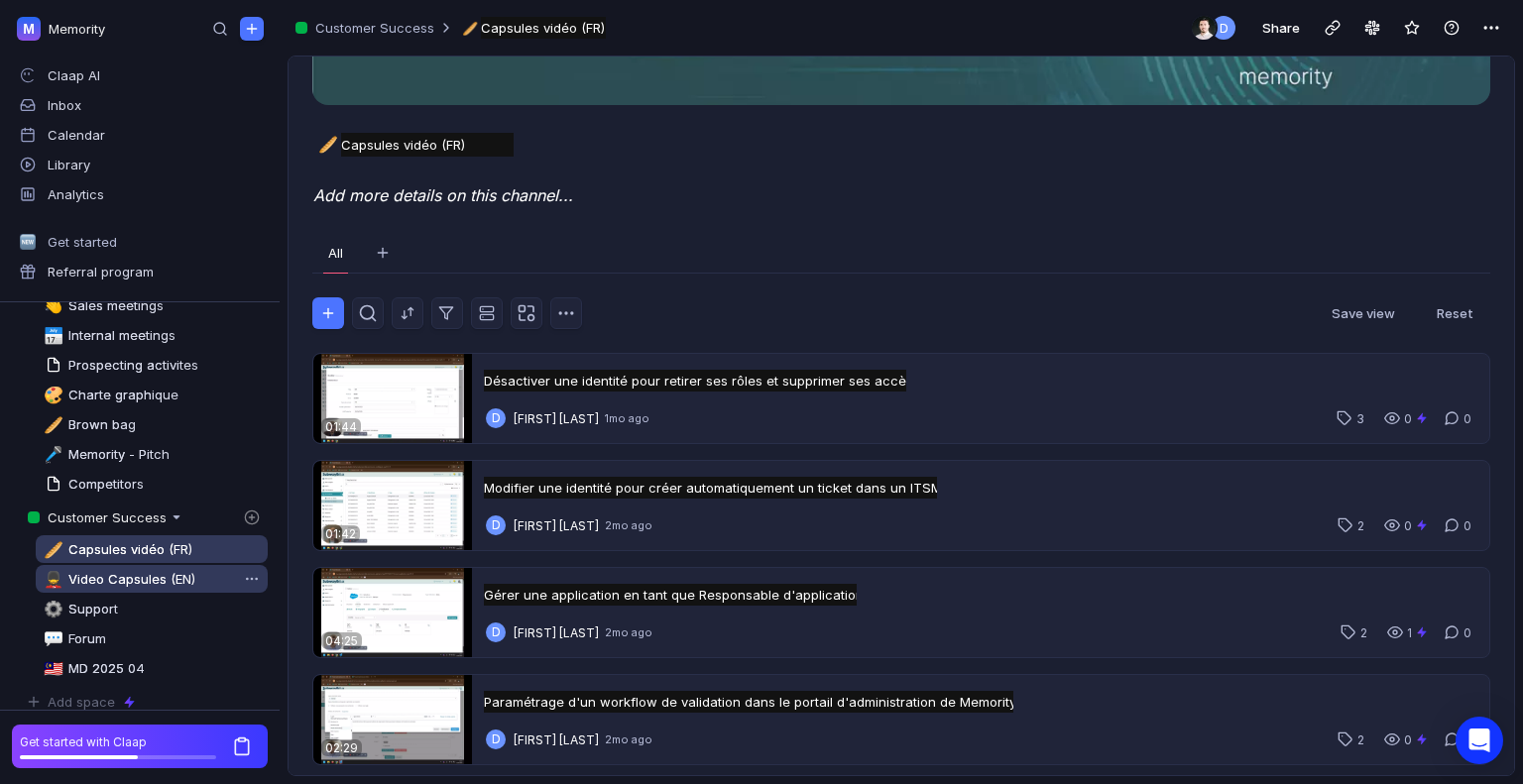click on "Video Capsules (EN)" at bounding box center [132, 579] 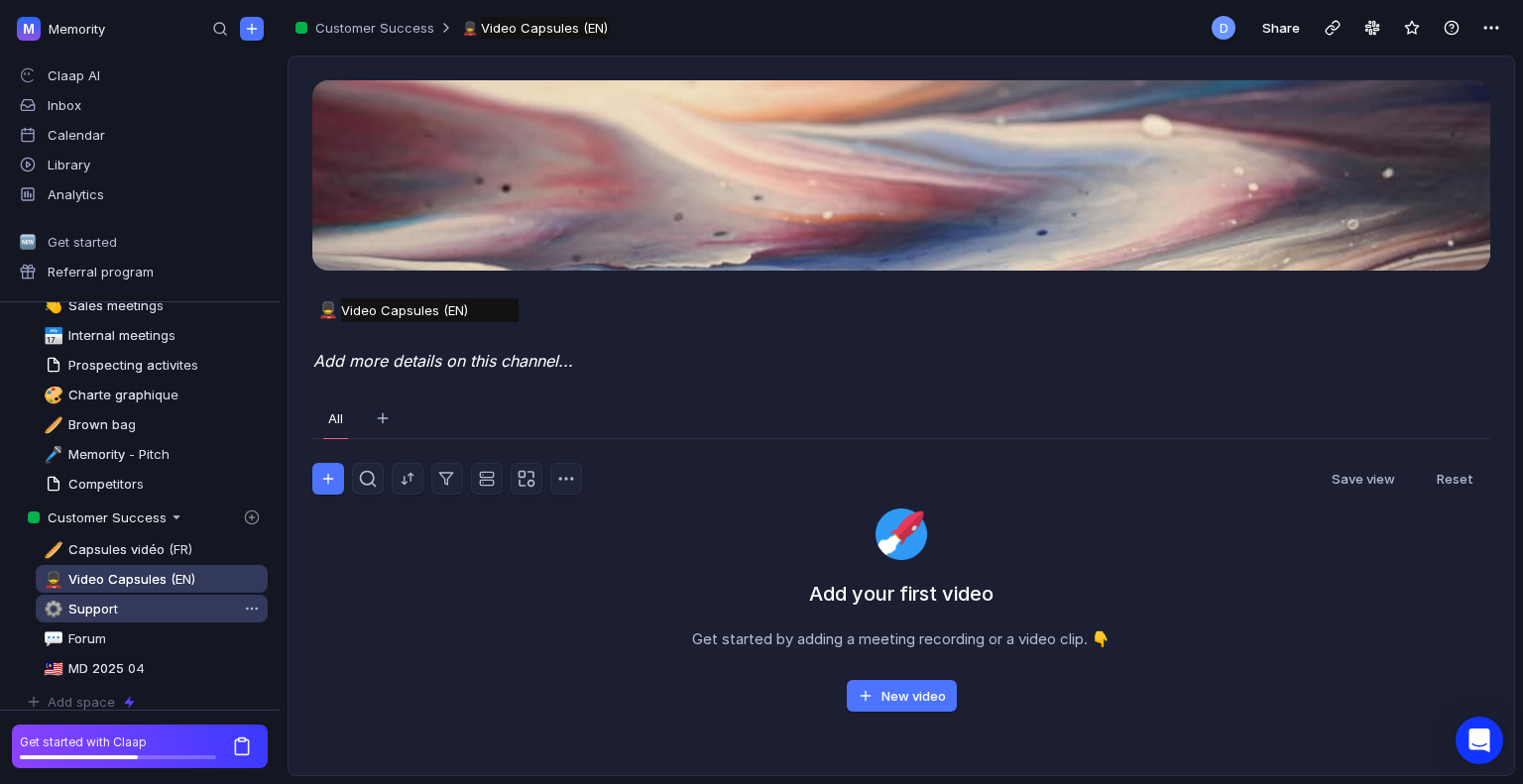 click on "Support" at bounding box center (93, 609) 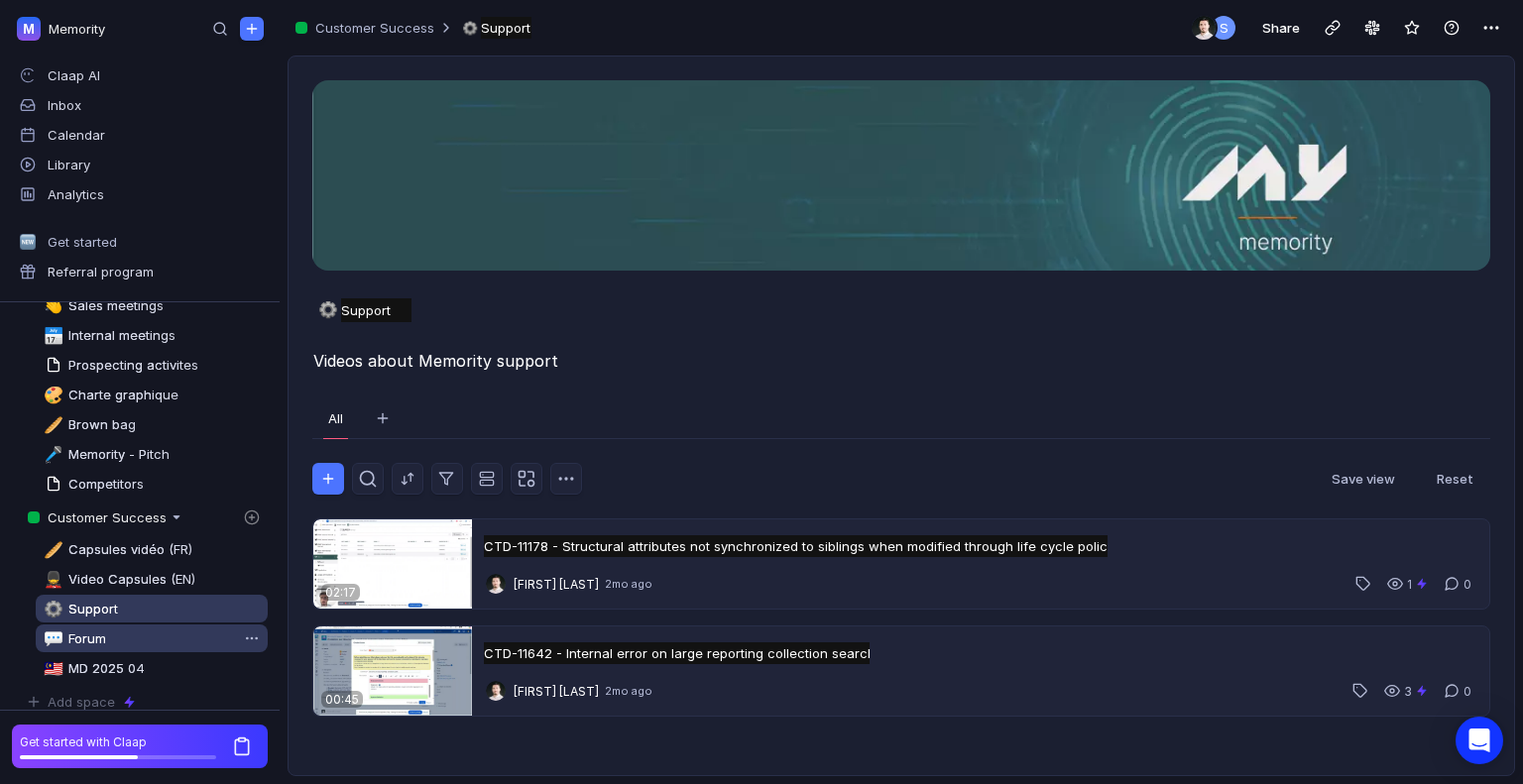 click on "💬 Forum" at bounding box center [152, 638] 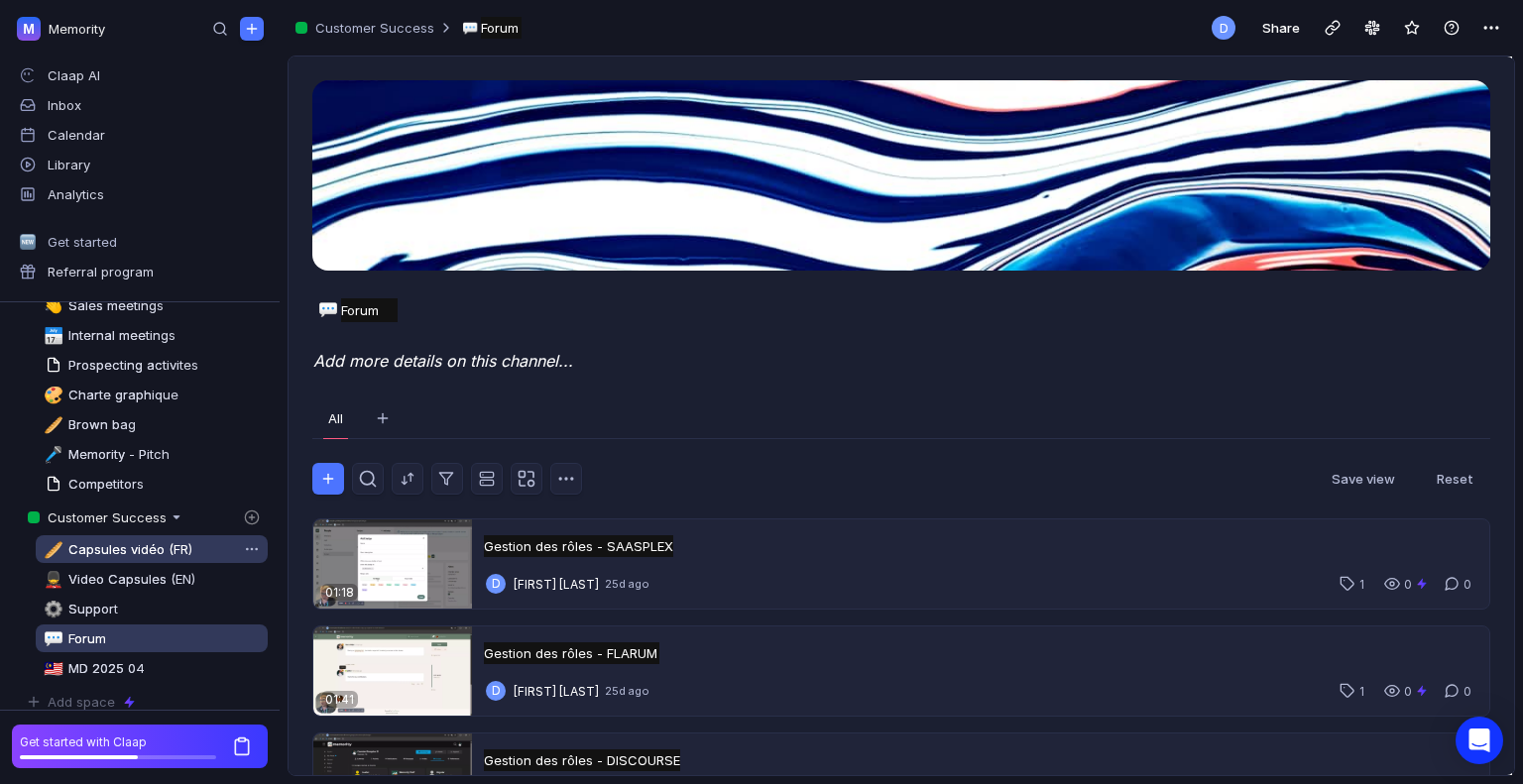 click on "Capsules vidéo (FR)" at bounding box center [130, 549] 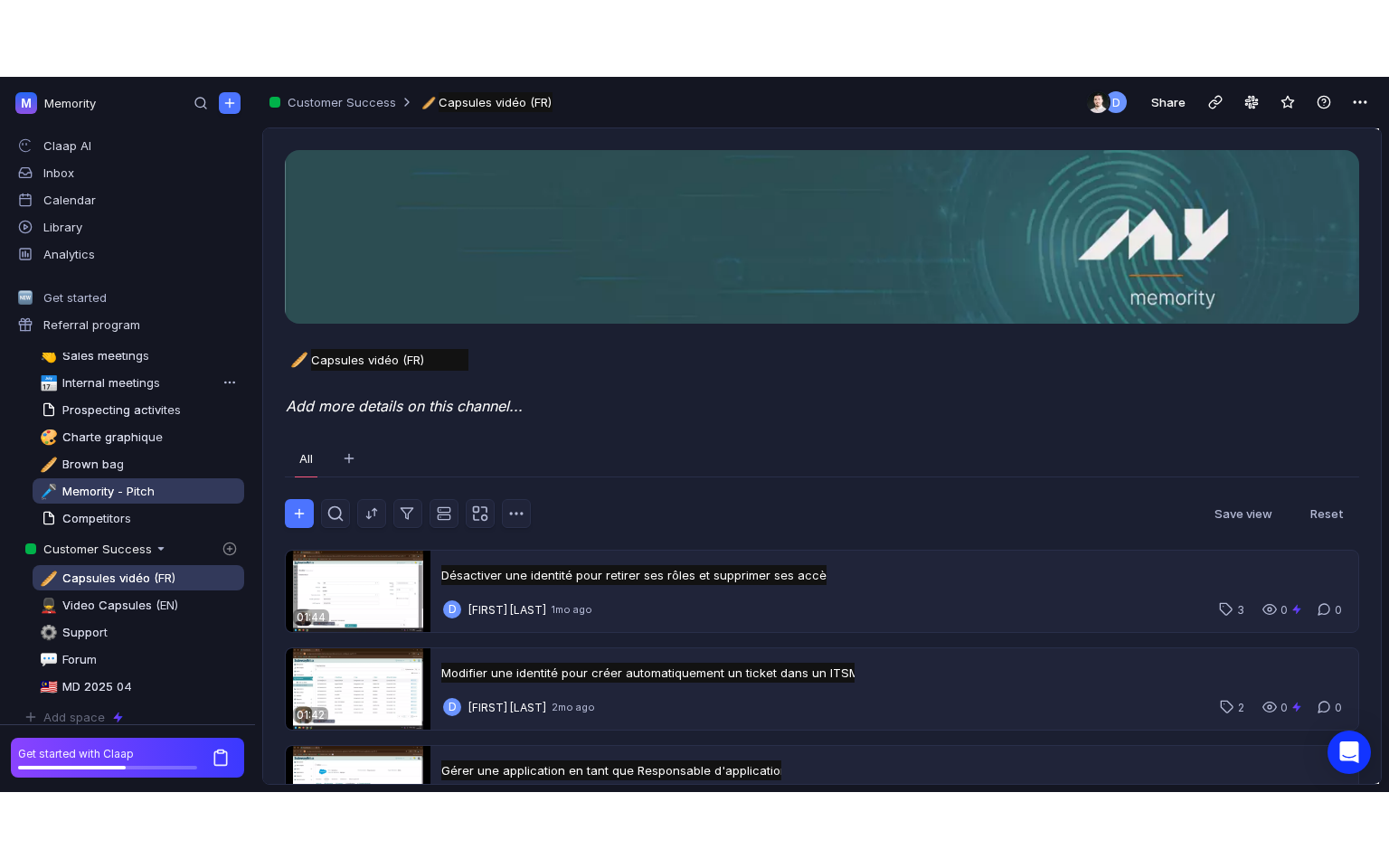 scroll, scrollTop: 0, scrollLeft: 0, axis: both 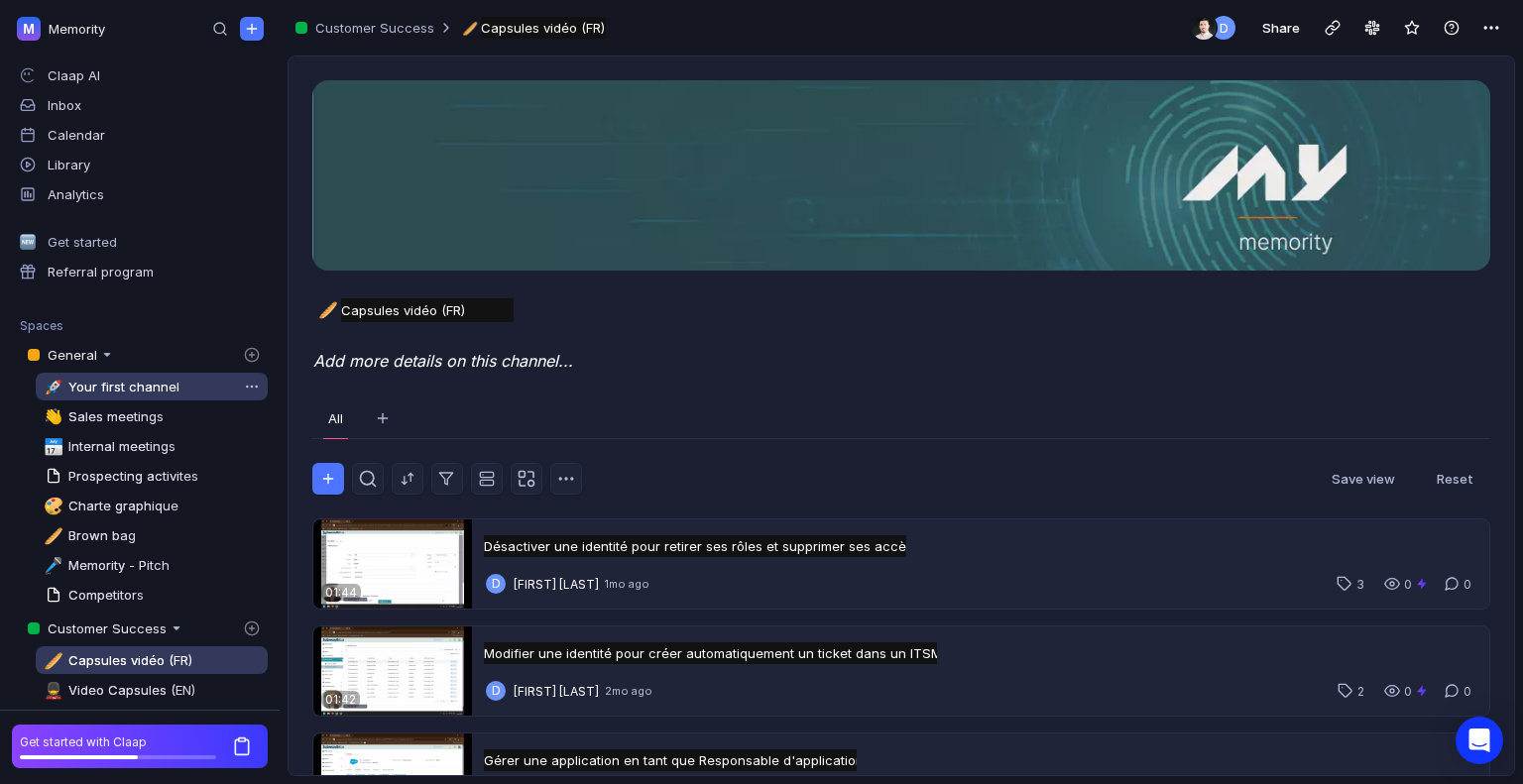 click on "Your first channel" at bounding box center [124, 387] 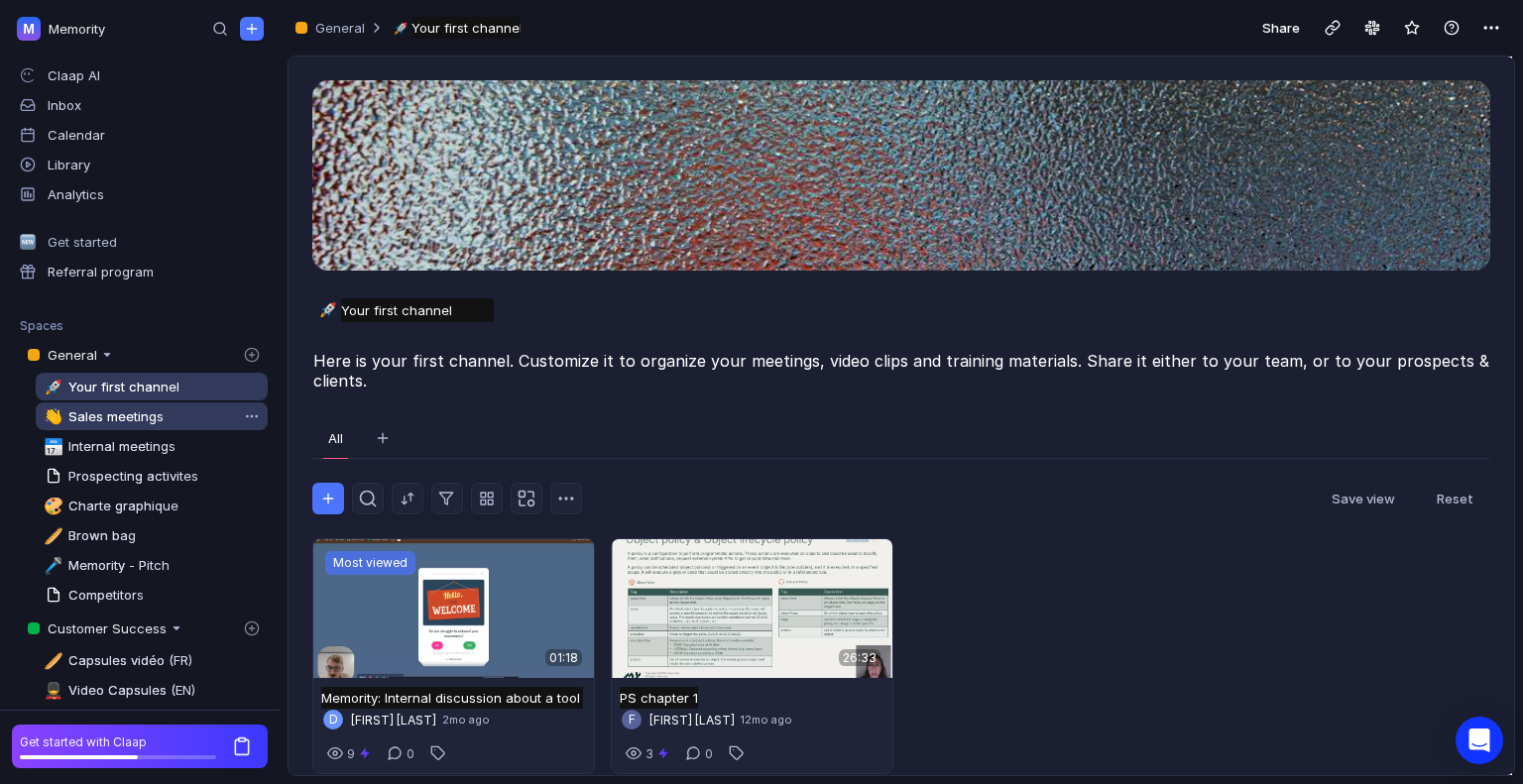 click on "Sales meetings" at bounding box center (116, 416) 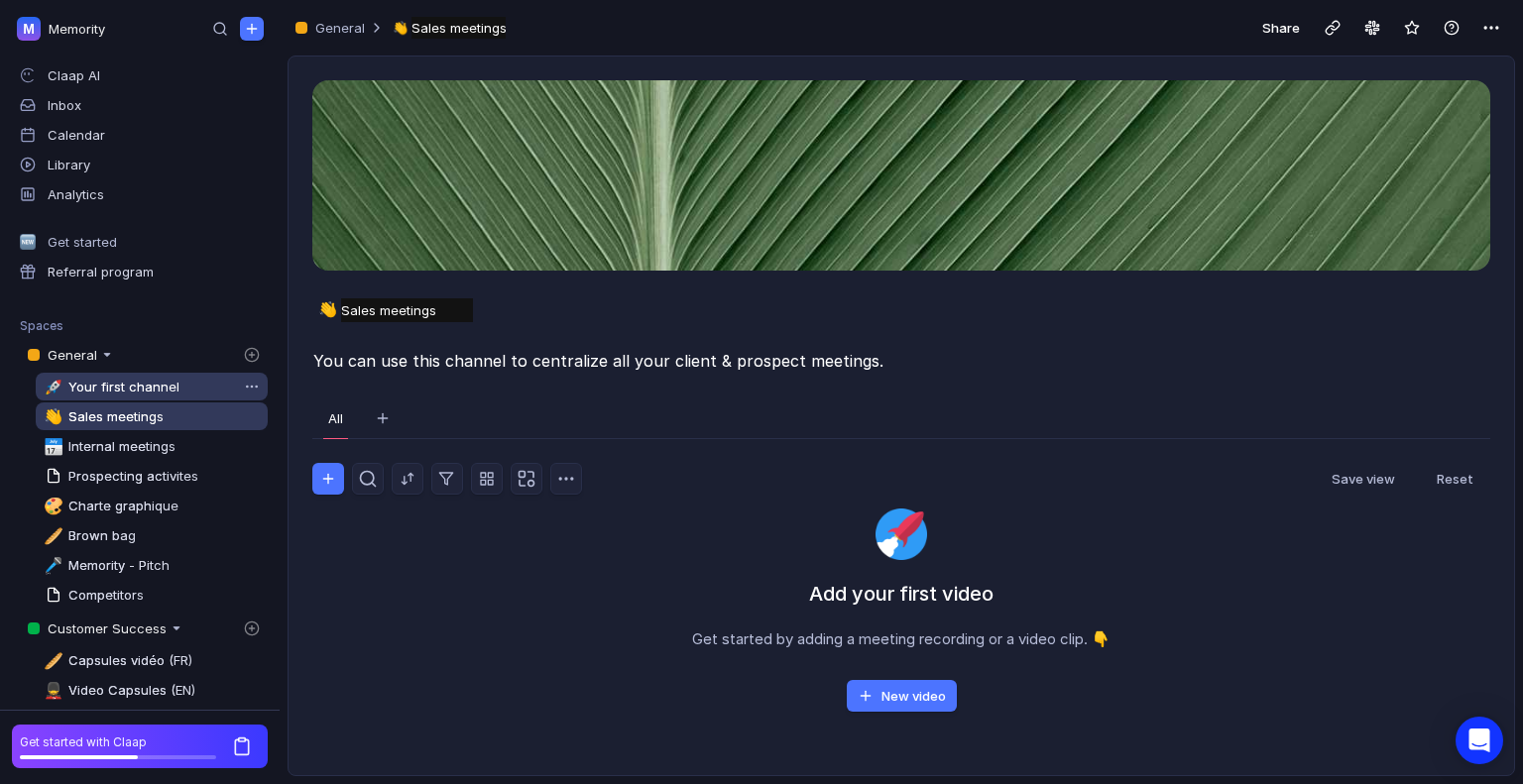 click on "Your first channel" at bounding box center (124, 387) 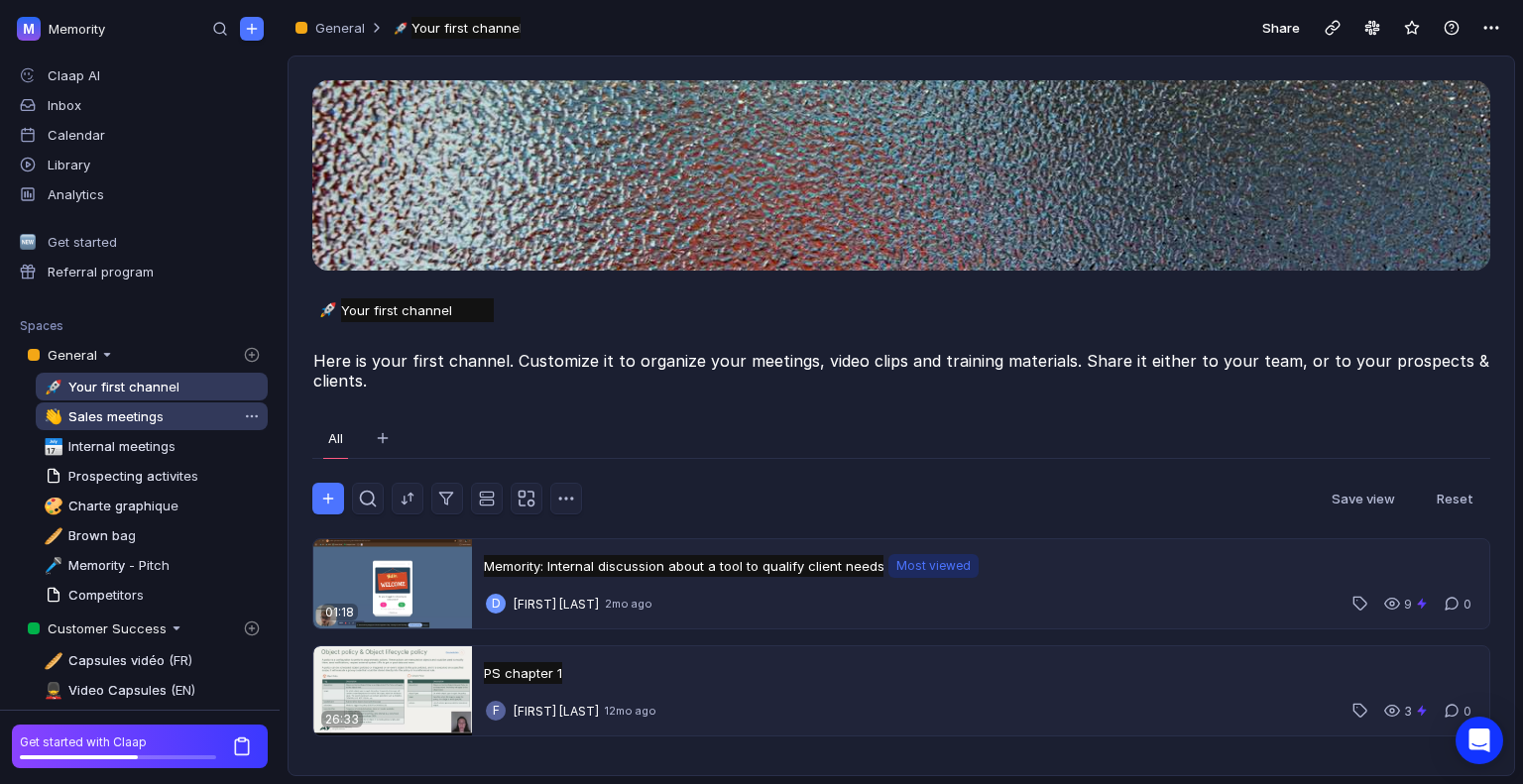click on "Sales meetings" at bounding box center (113, 416) 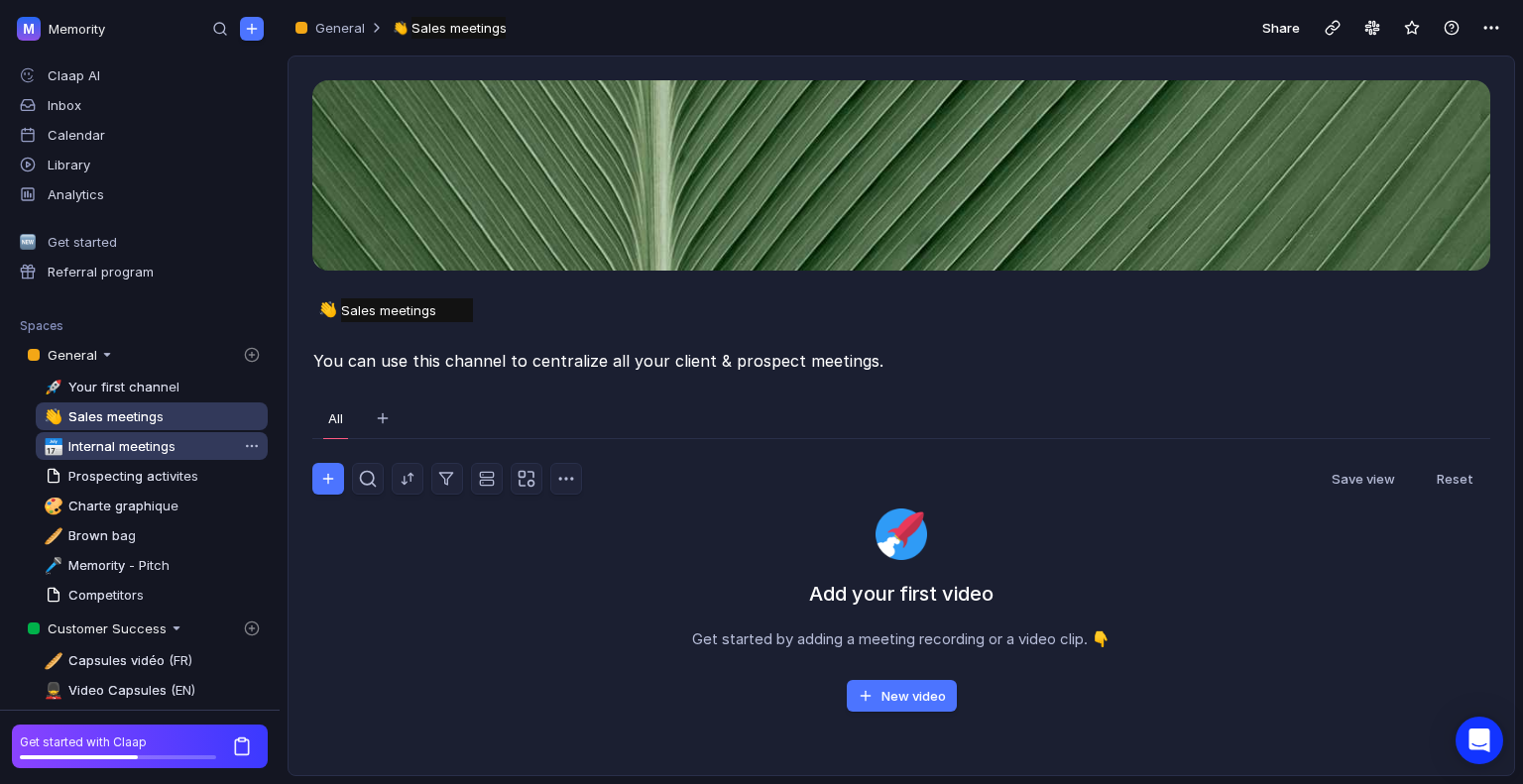 click on "Internal meetings" at bounding box center [122, 446] 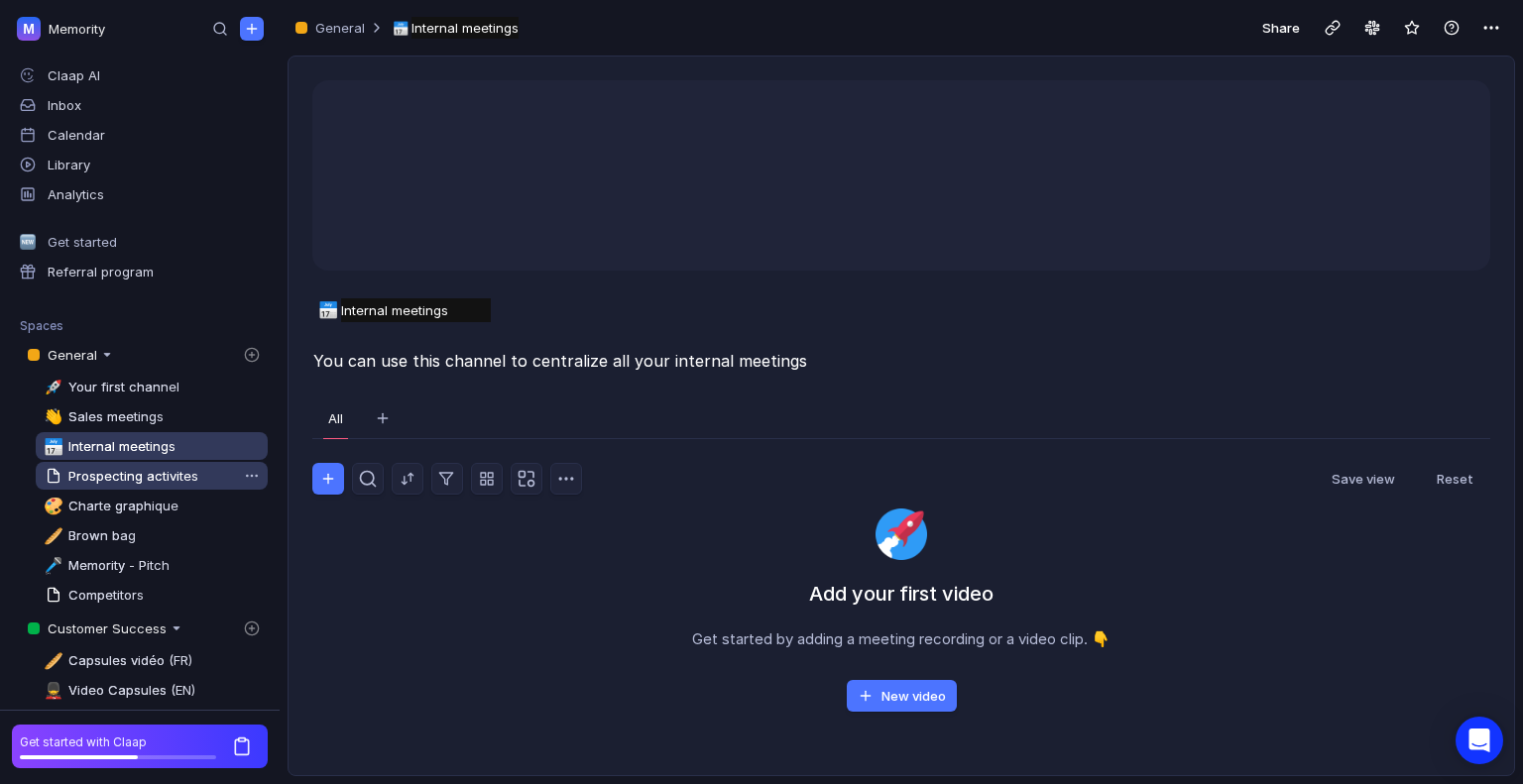 click on "Prospecting activites" at bounding box center (133, 476) 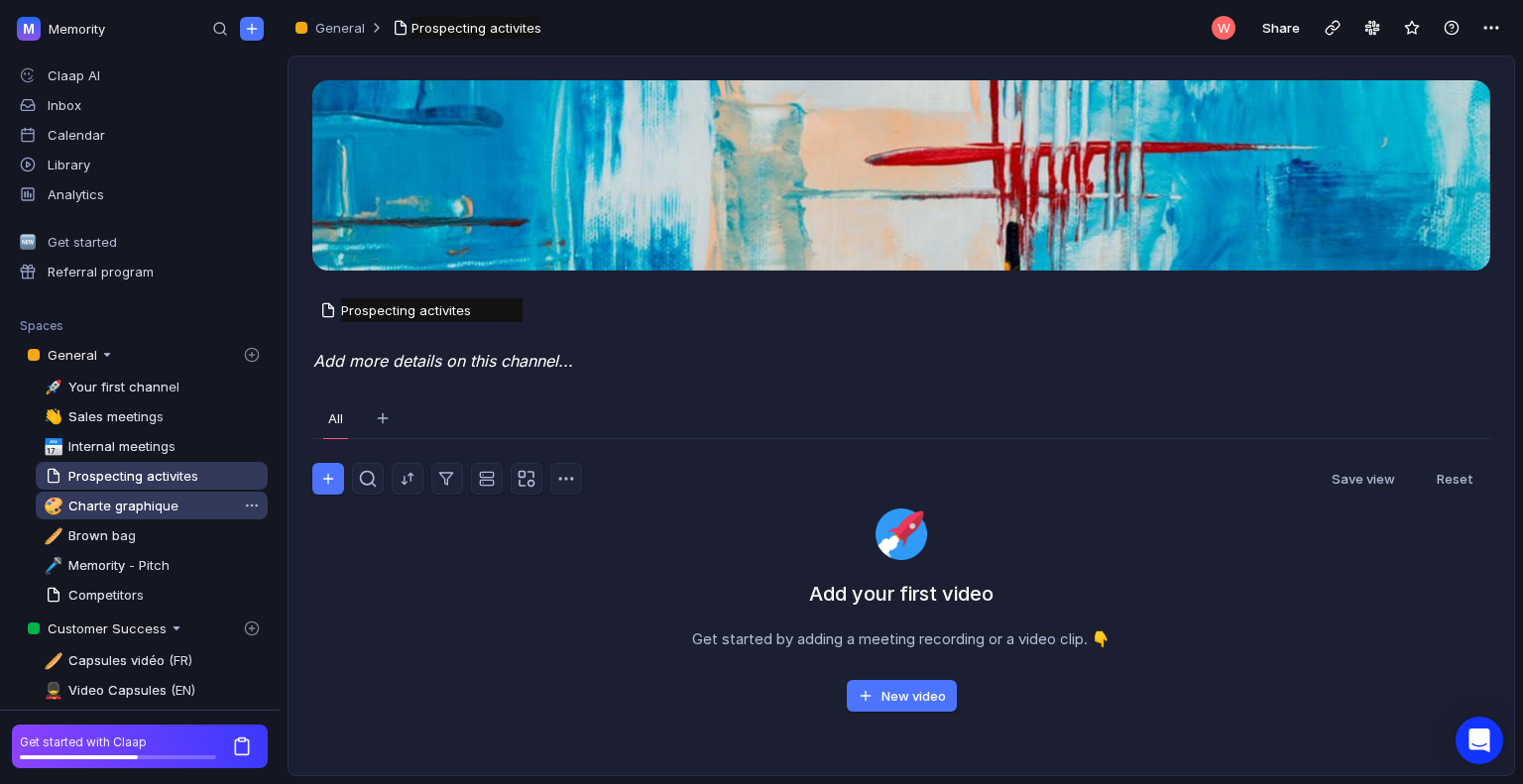 click on "Charte graphique" at bounding box center [123, 505] 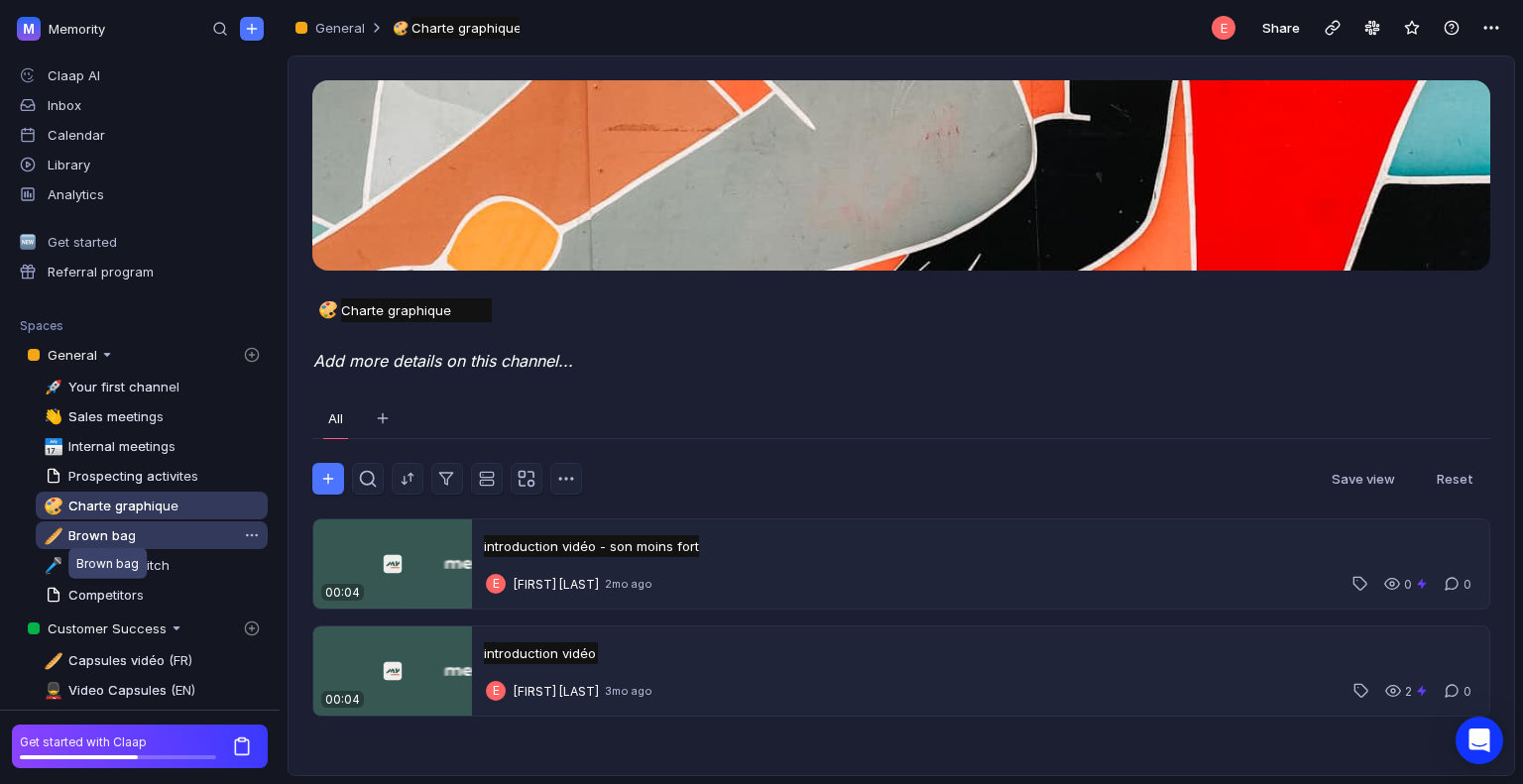 click on "Brown bag" at bounding box center [102, 535] 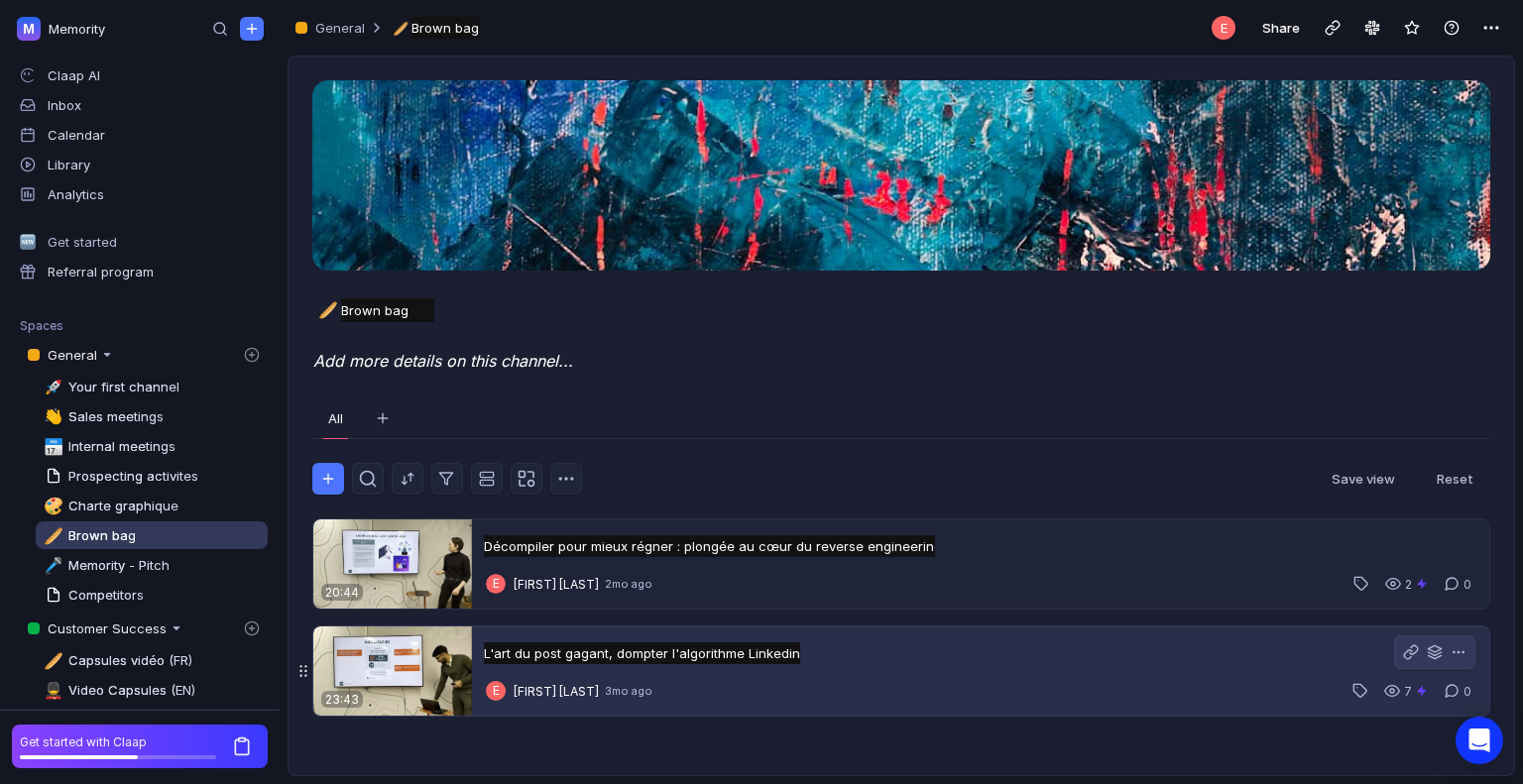 click at bounding box center (393, 671) 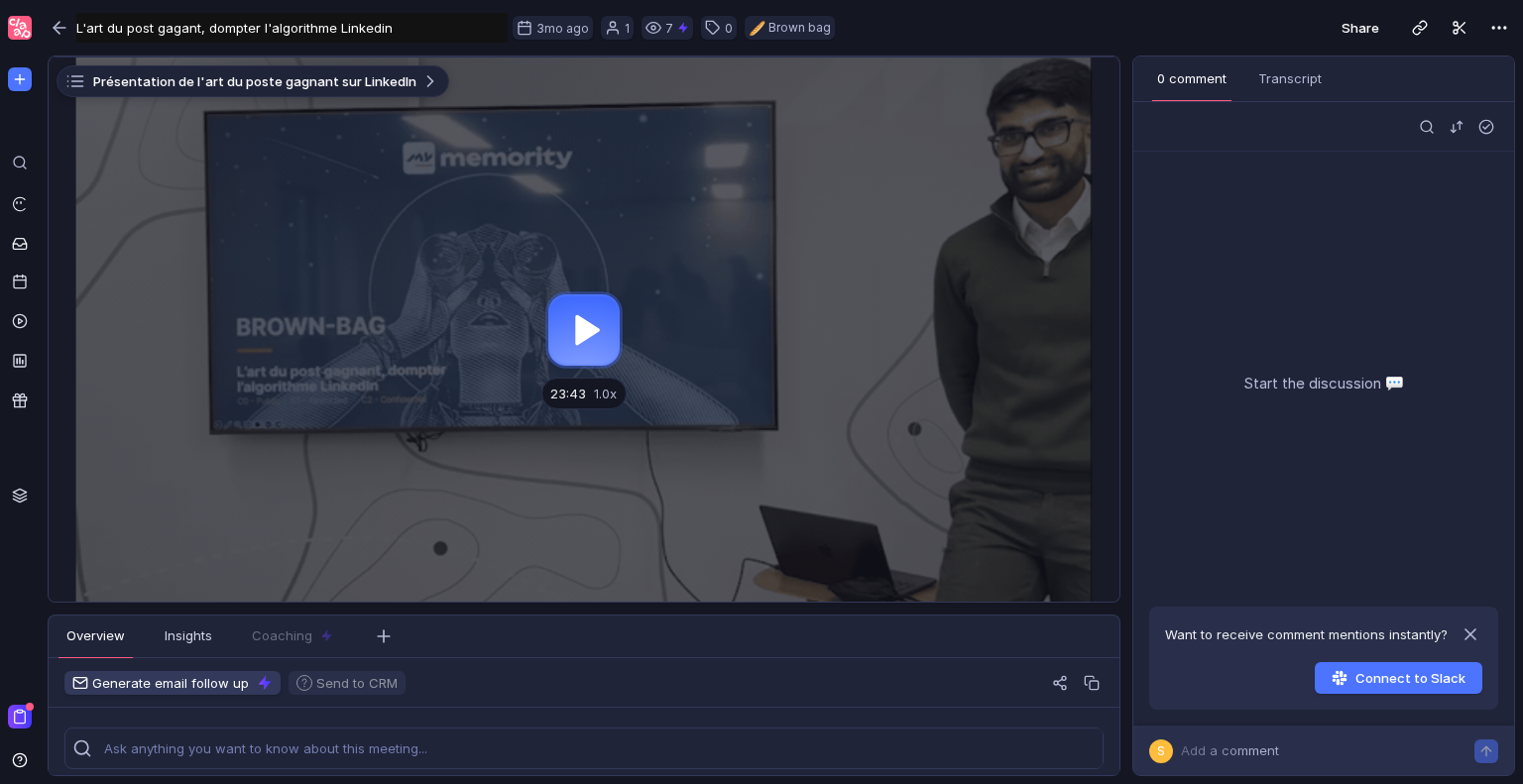 click at bounding box center [584, 329] 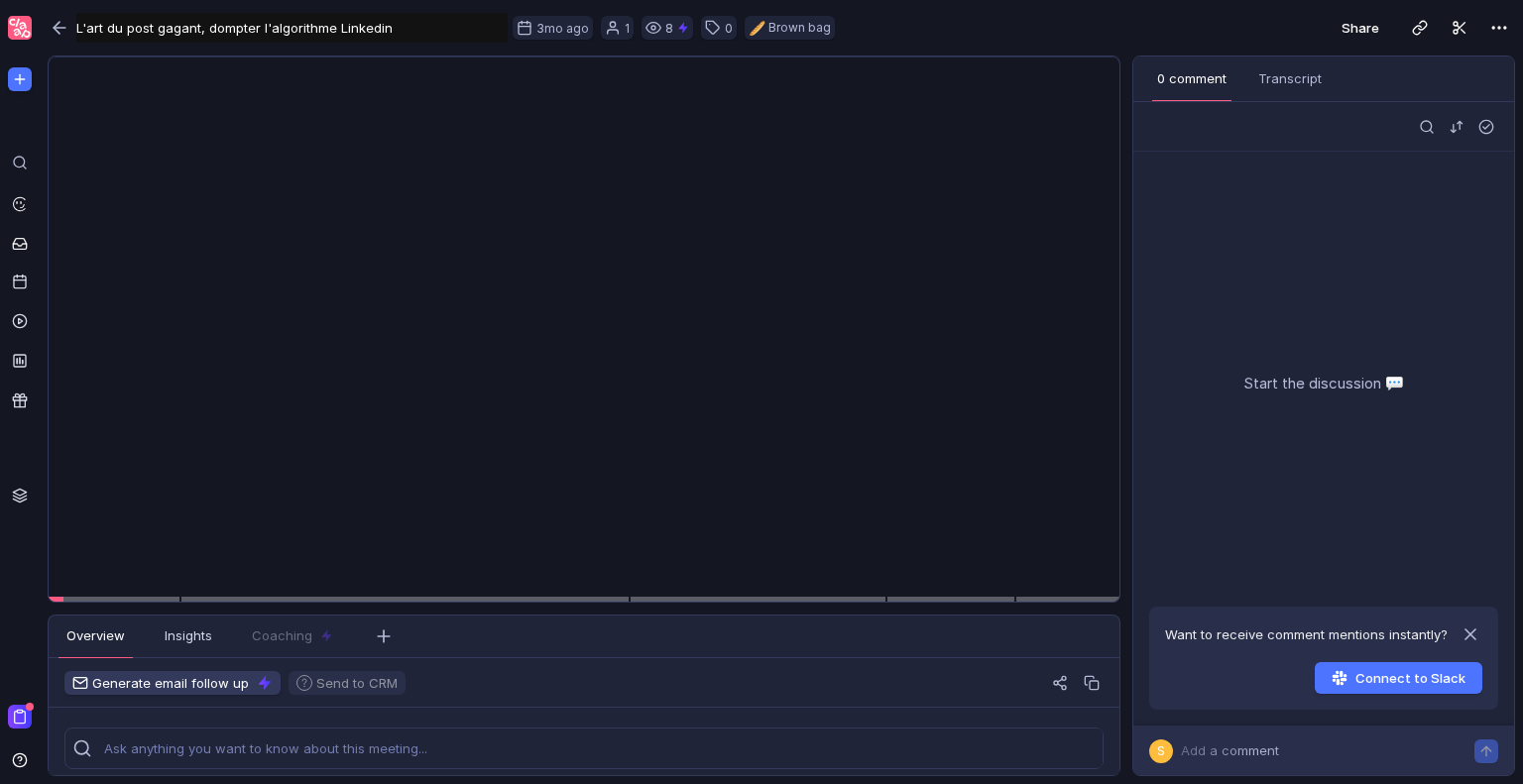 click on "Share" at bounding box center (1185, 28) 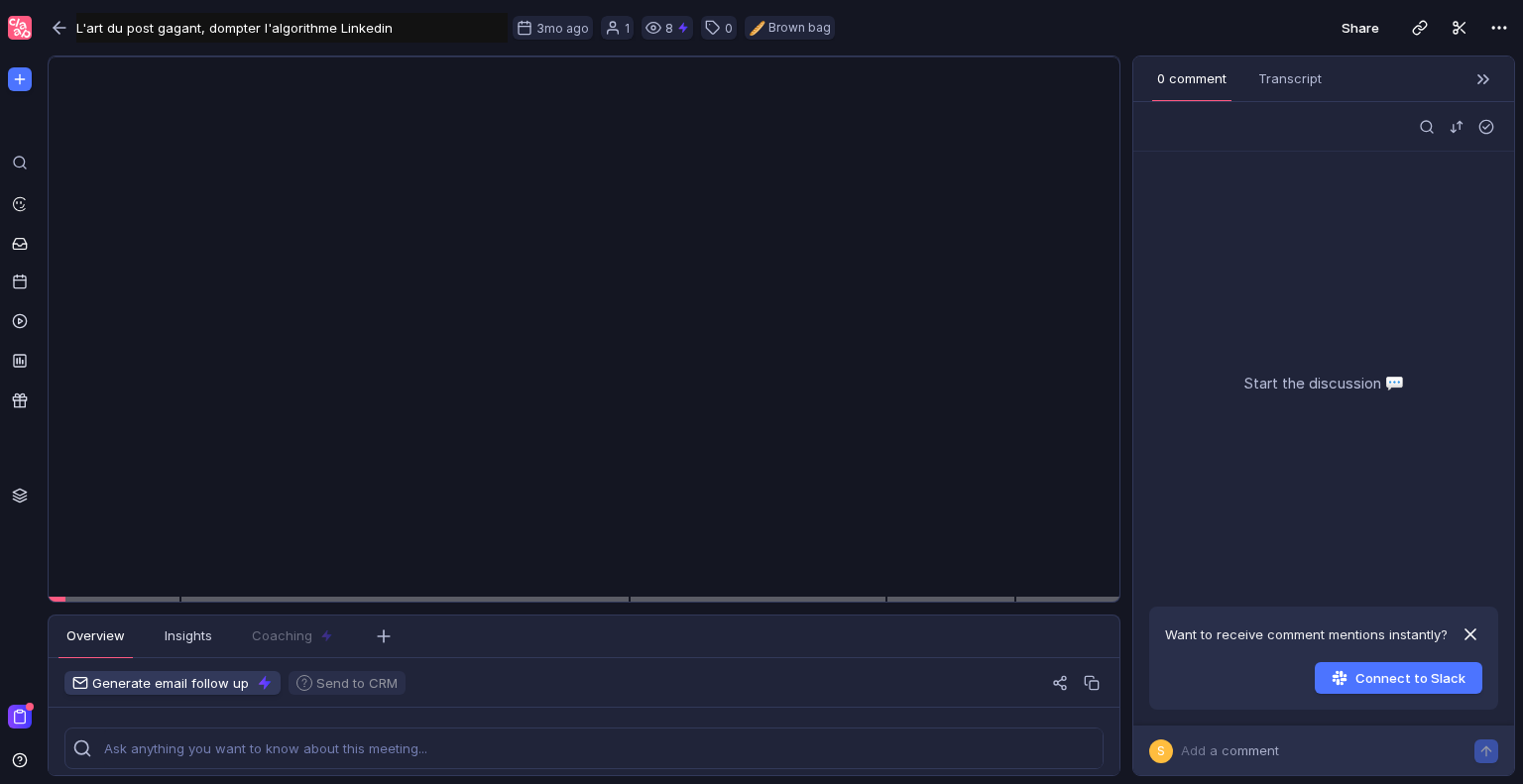 click at bounding box center [1470, 634] 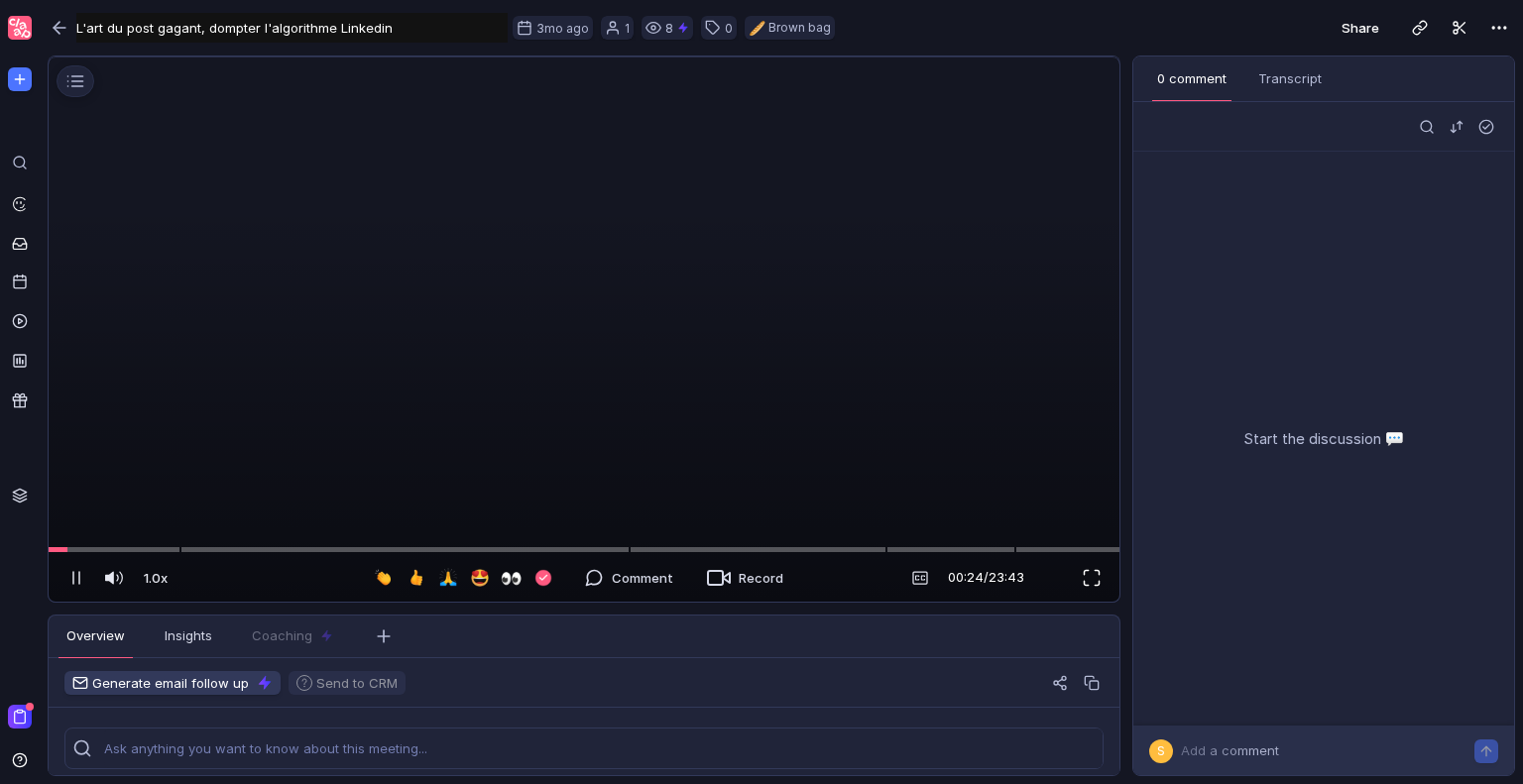 click at bounding box center [1092, 578] 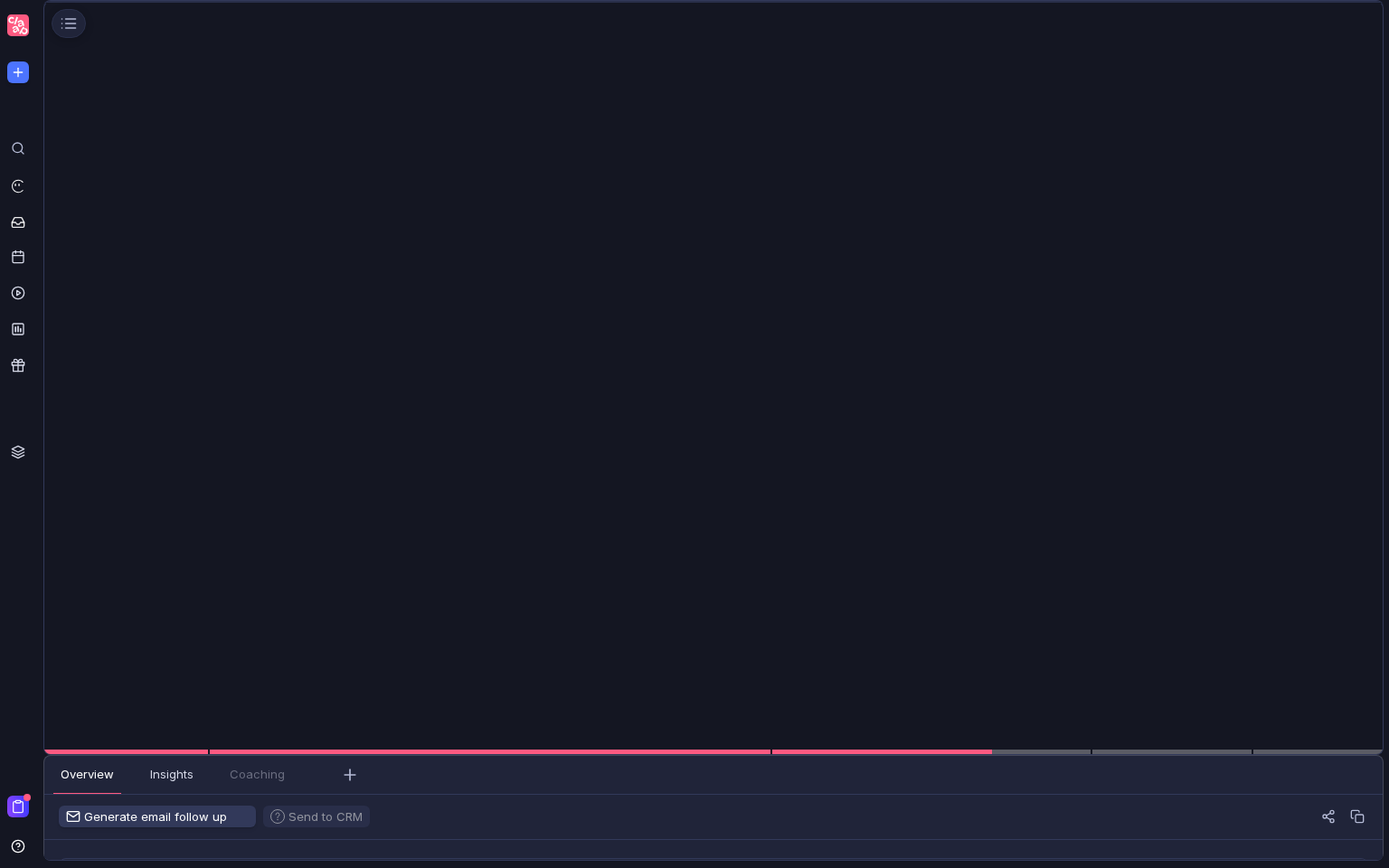 scroll, scrollTop: 0, scrollLeft: 0, axis: both 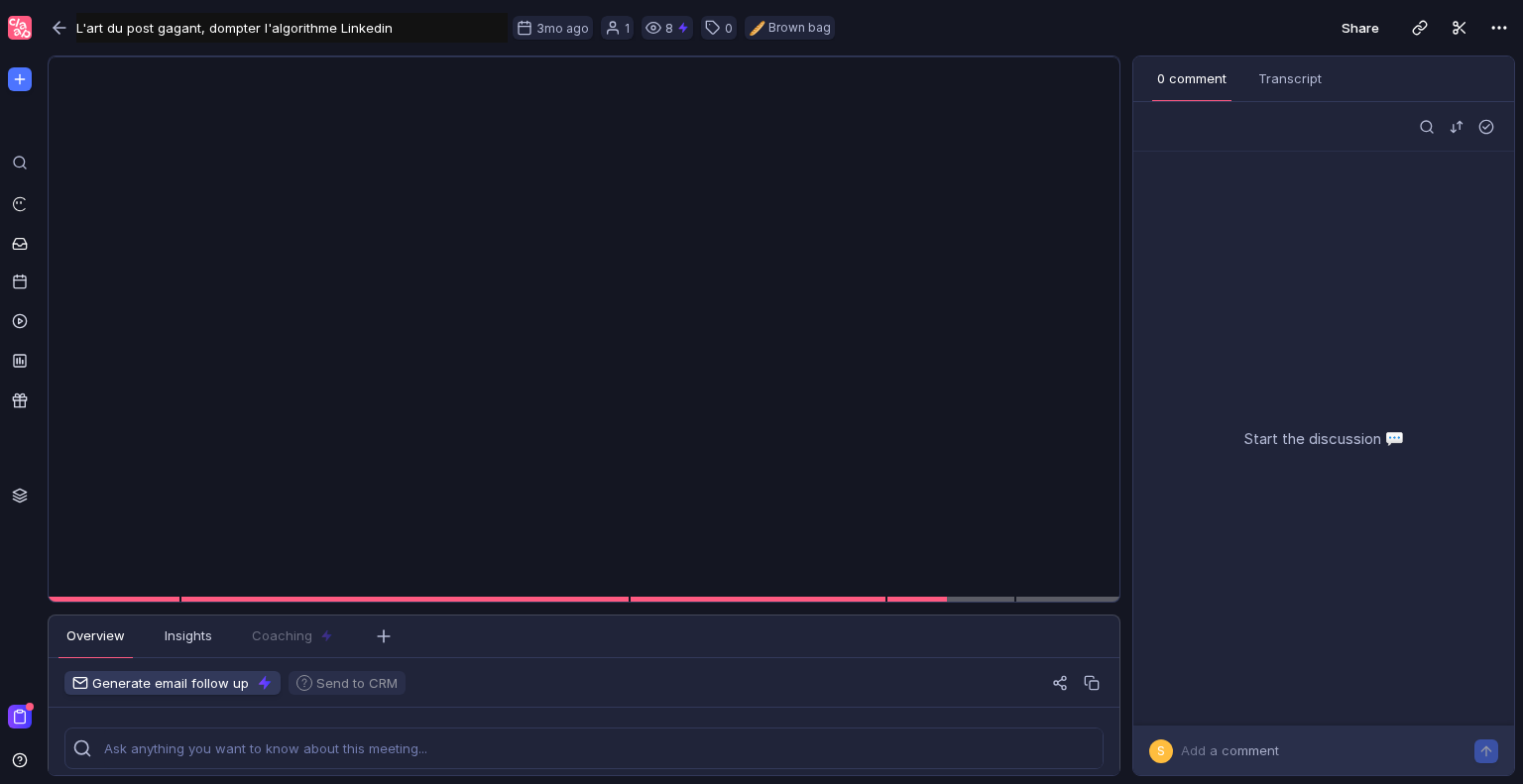 click at bounding box center [581, 57] 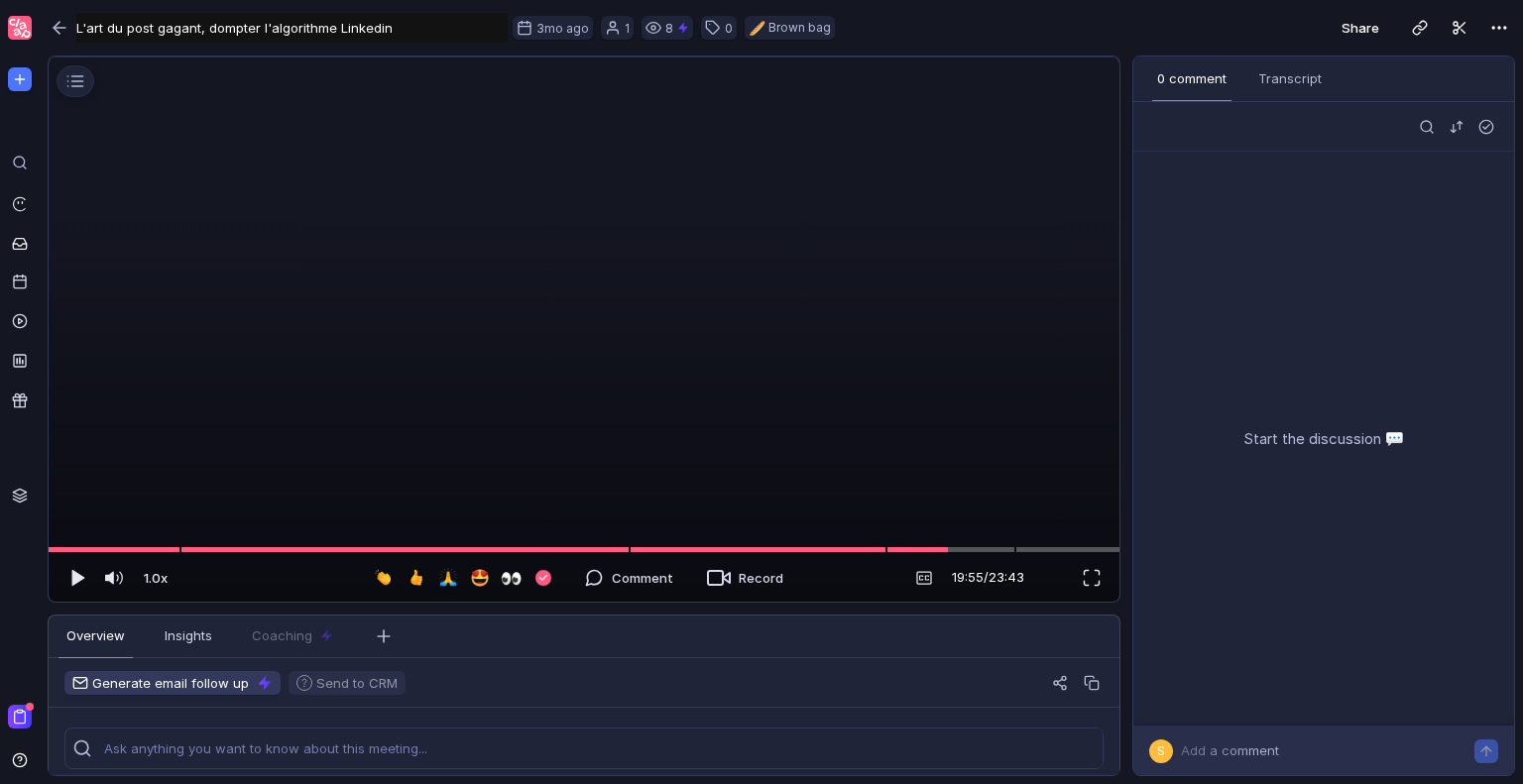 click at bounding box center (581, 57) 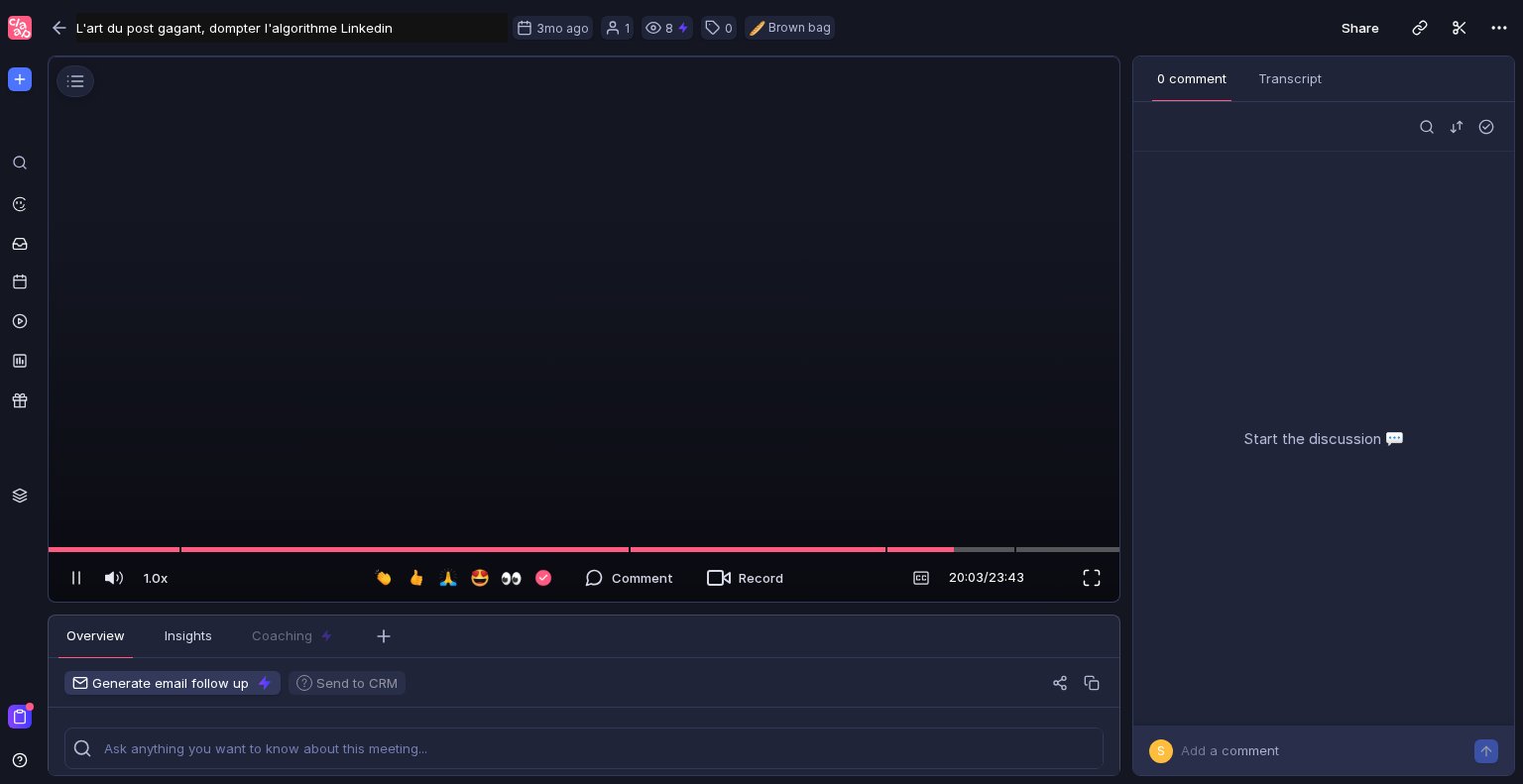 click at bounding box center [1092, 578] 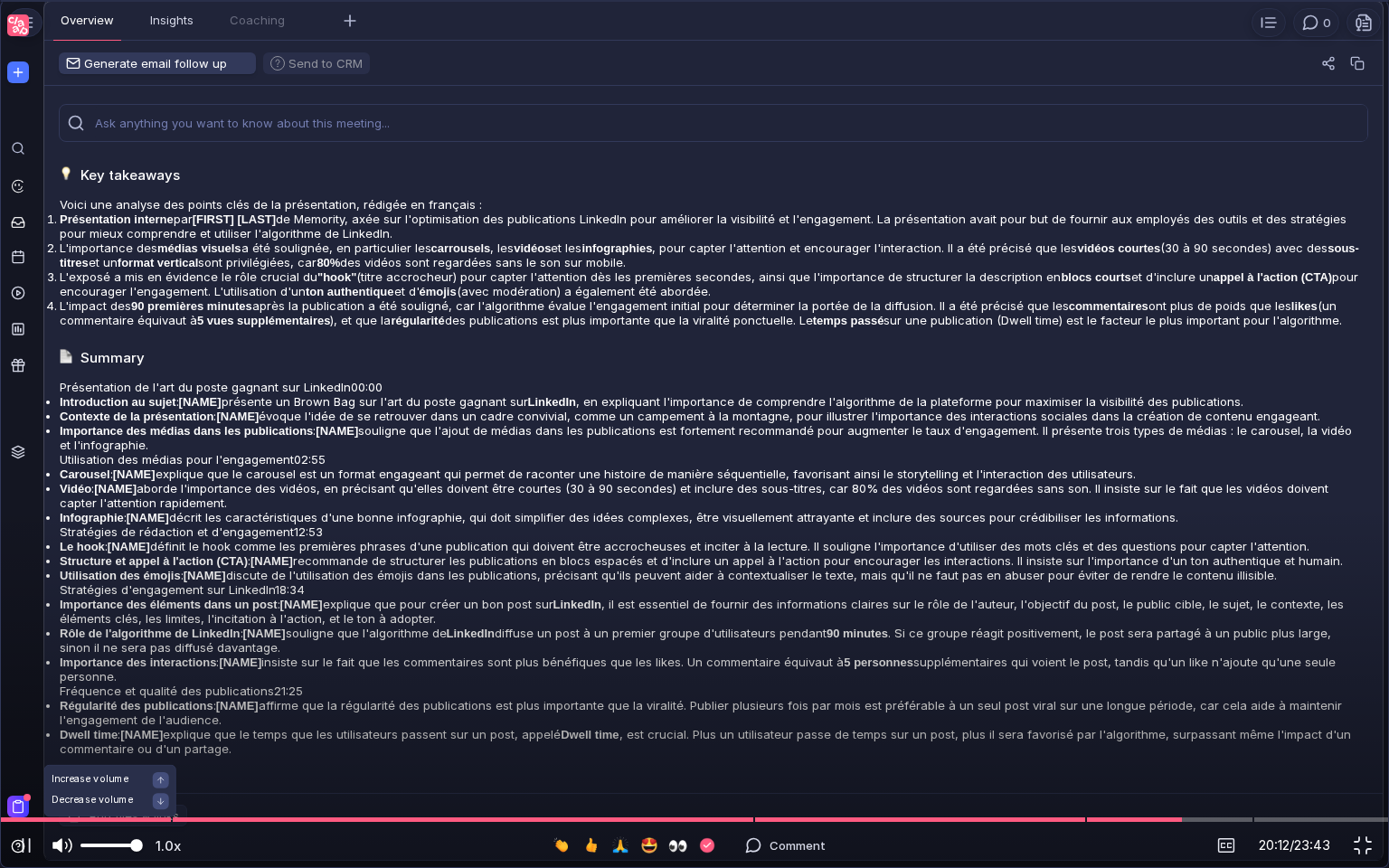 click on "1.0x 1.0x" at bounding box center (116, 845) 